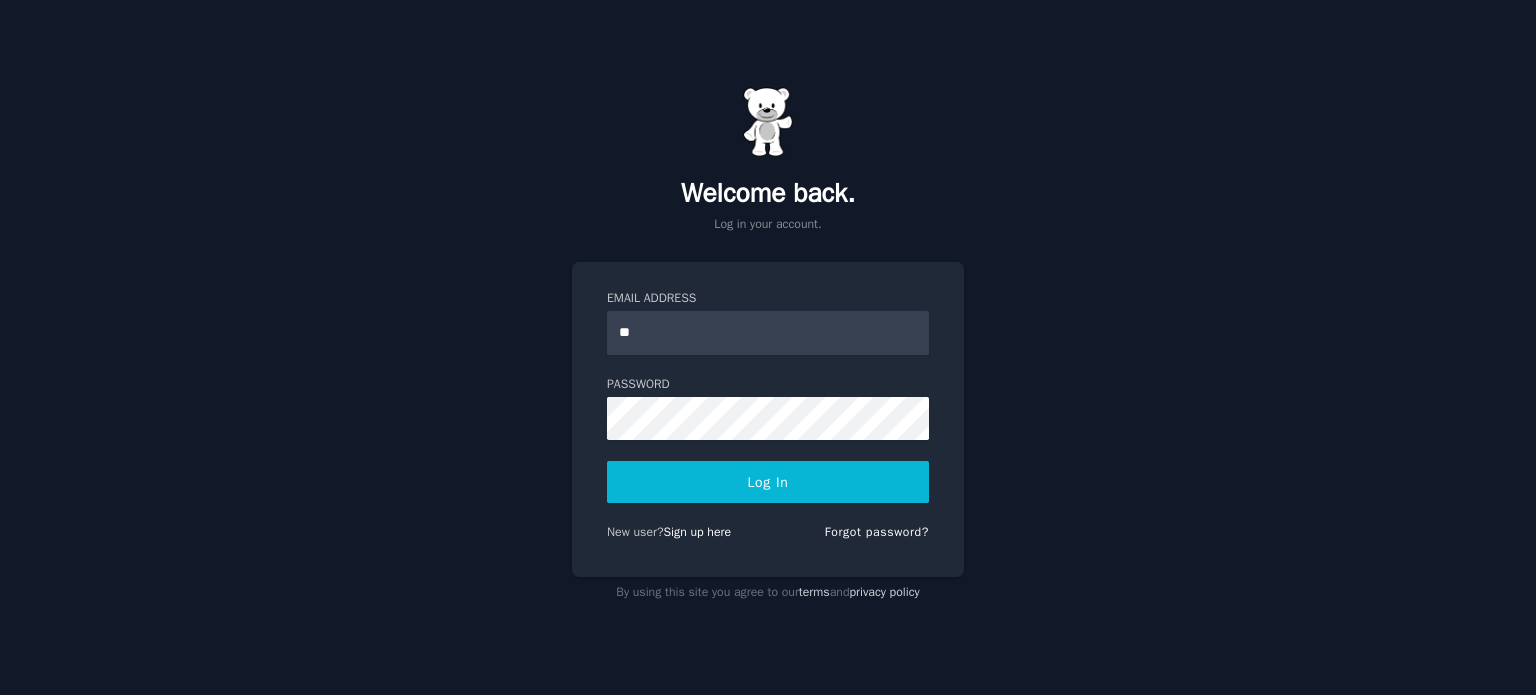 scroll, scrollTop: 0, scrollLeft: 0, axis: both 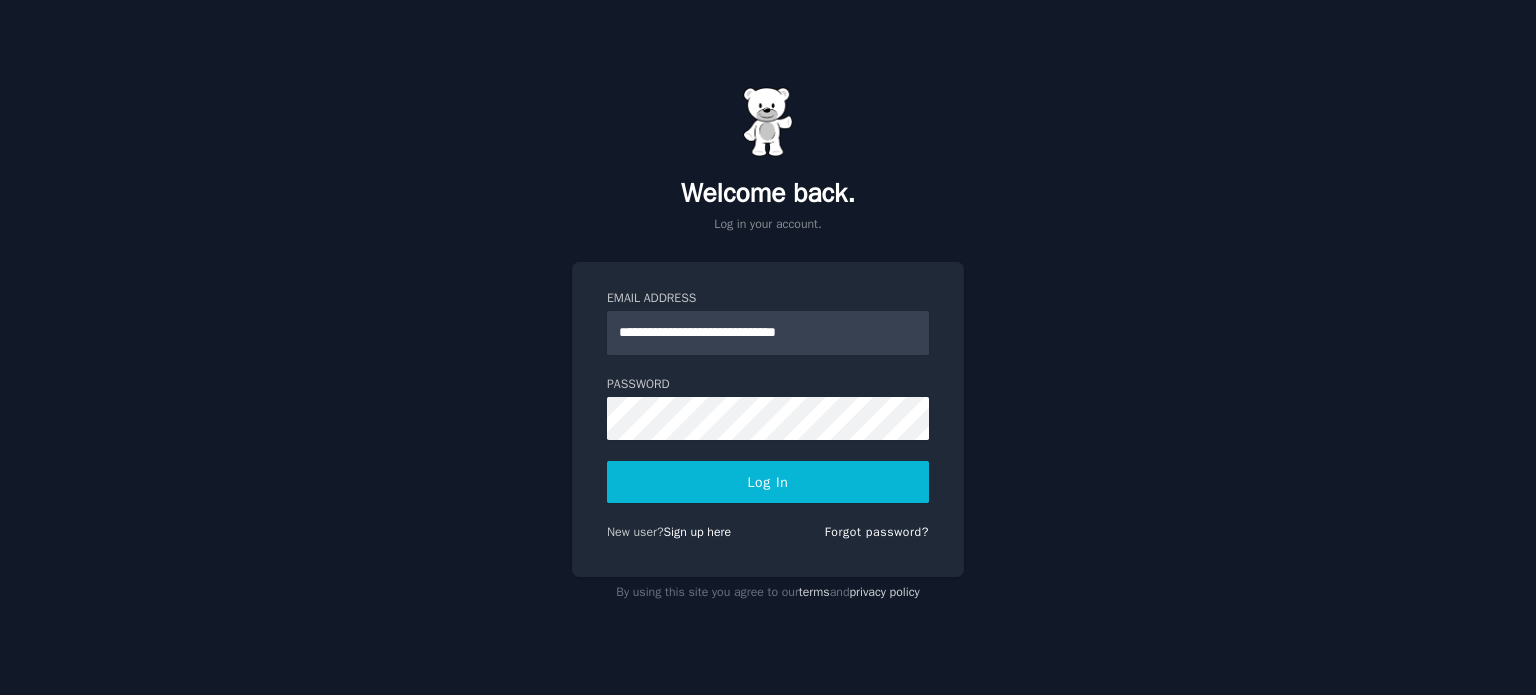 click on "Log In" at bounding box center (768, 482) 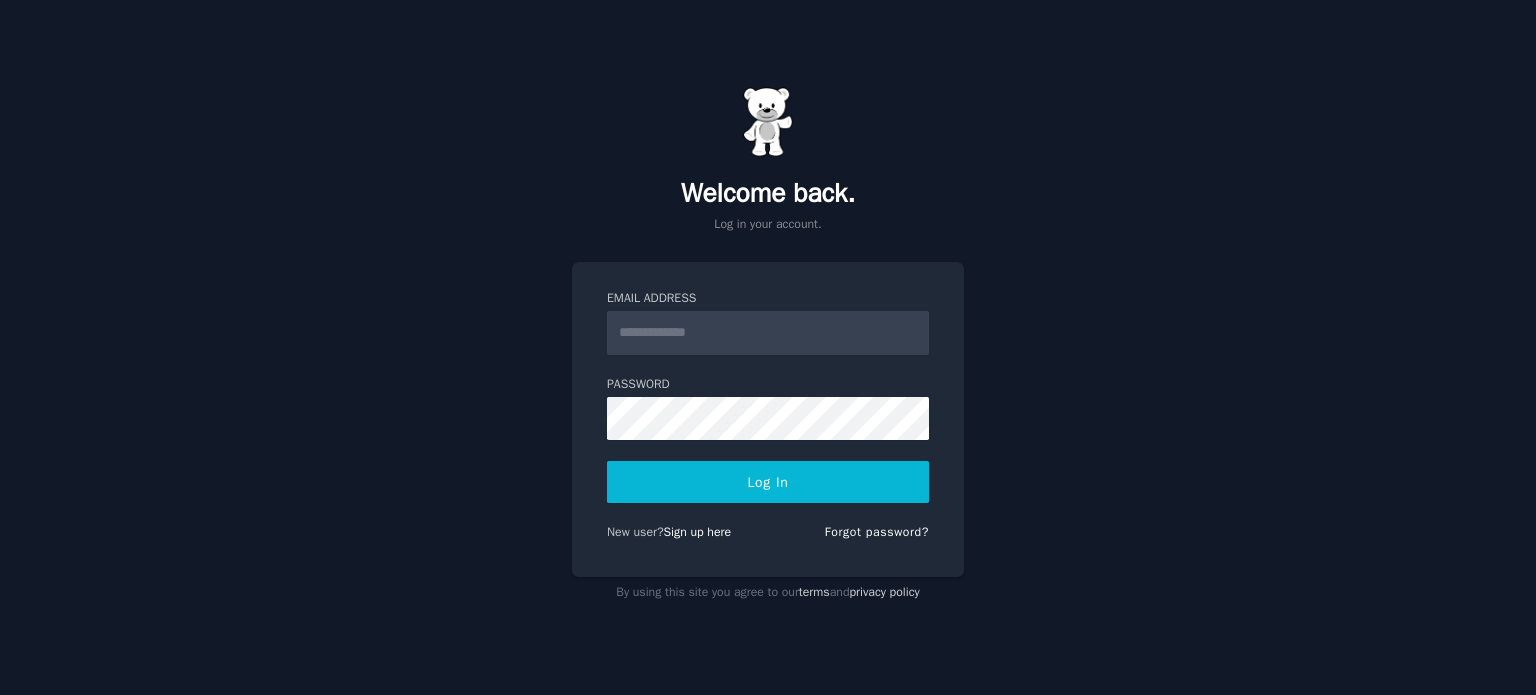 scroll, scrollTop: 0, scrollLeft: 0, axis: both 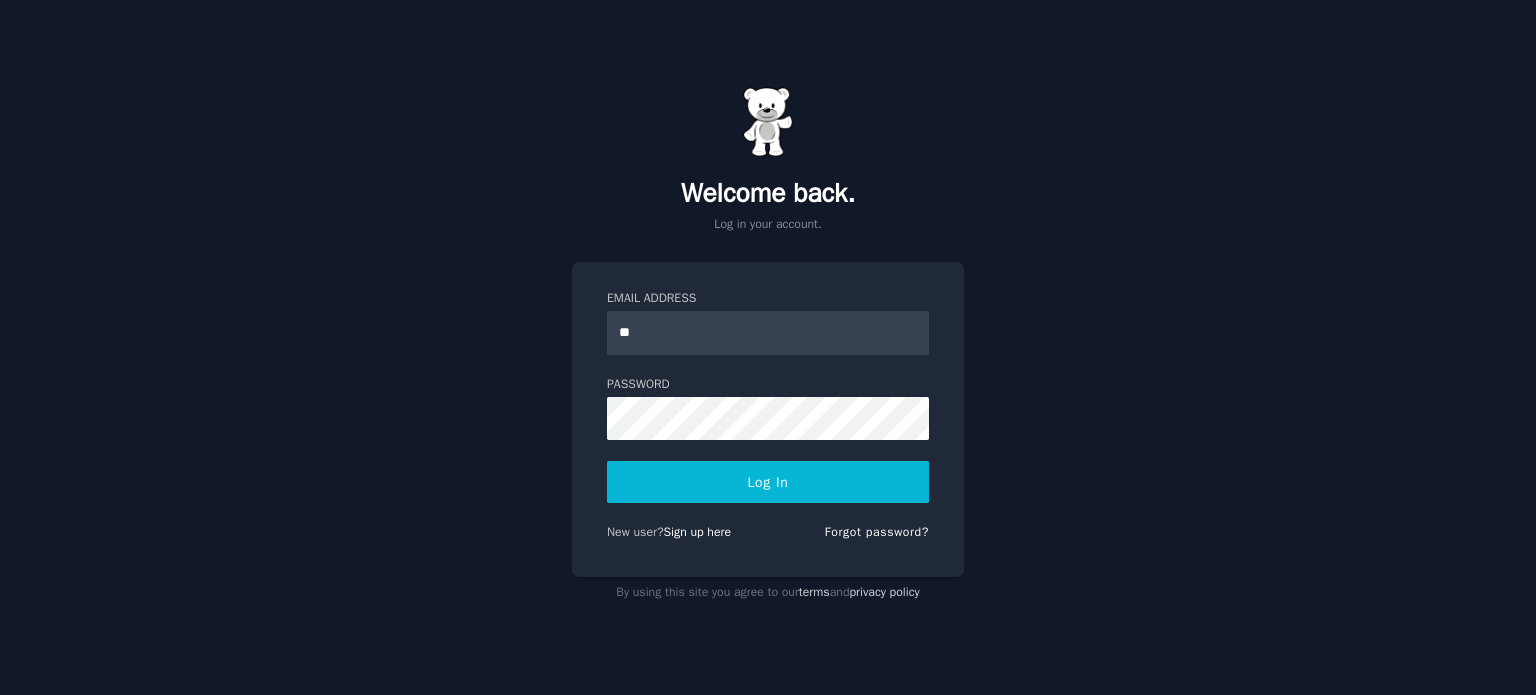 type on "**********" 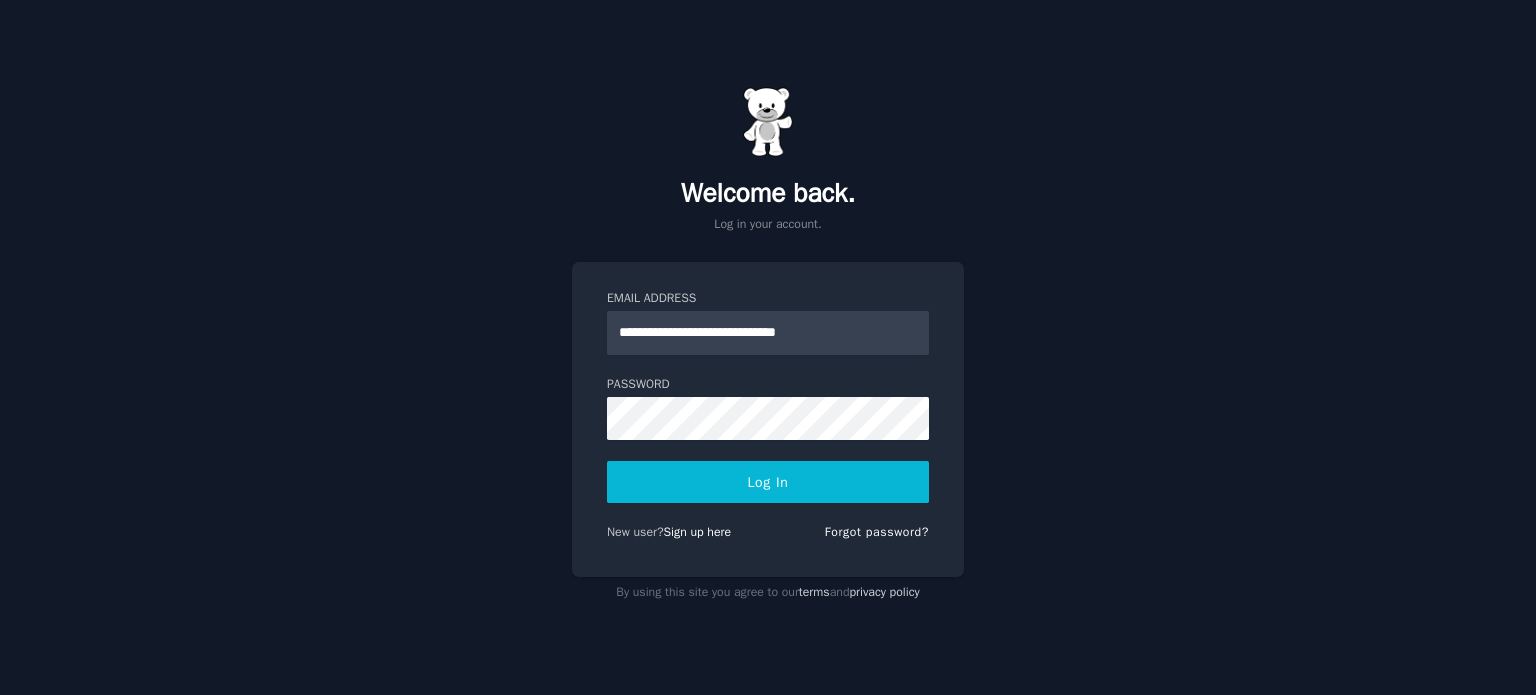 click on "Log In" at bounding box center [768, 482] 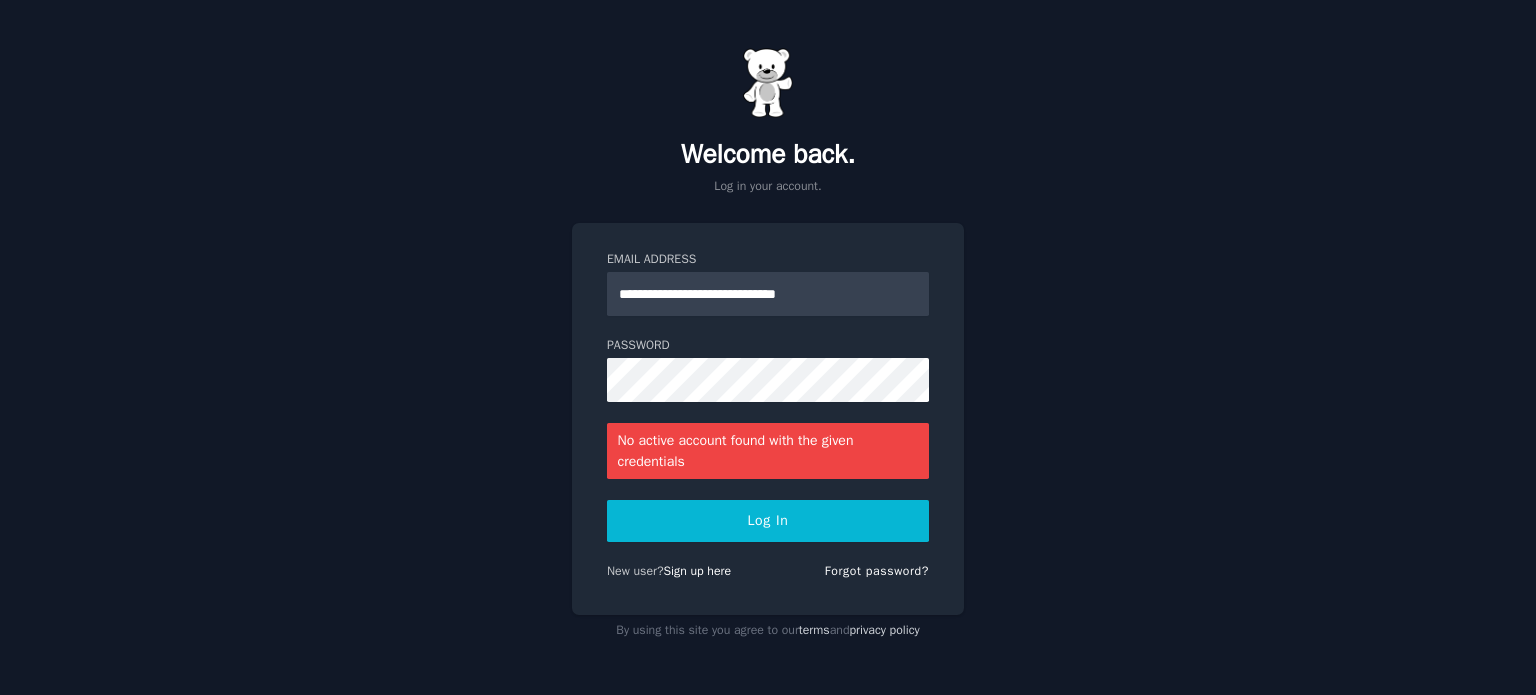 click on "Log In" at bounding box center [768, 521] 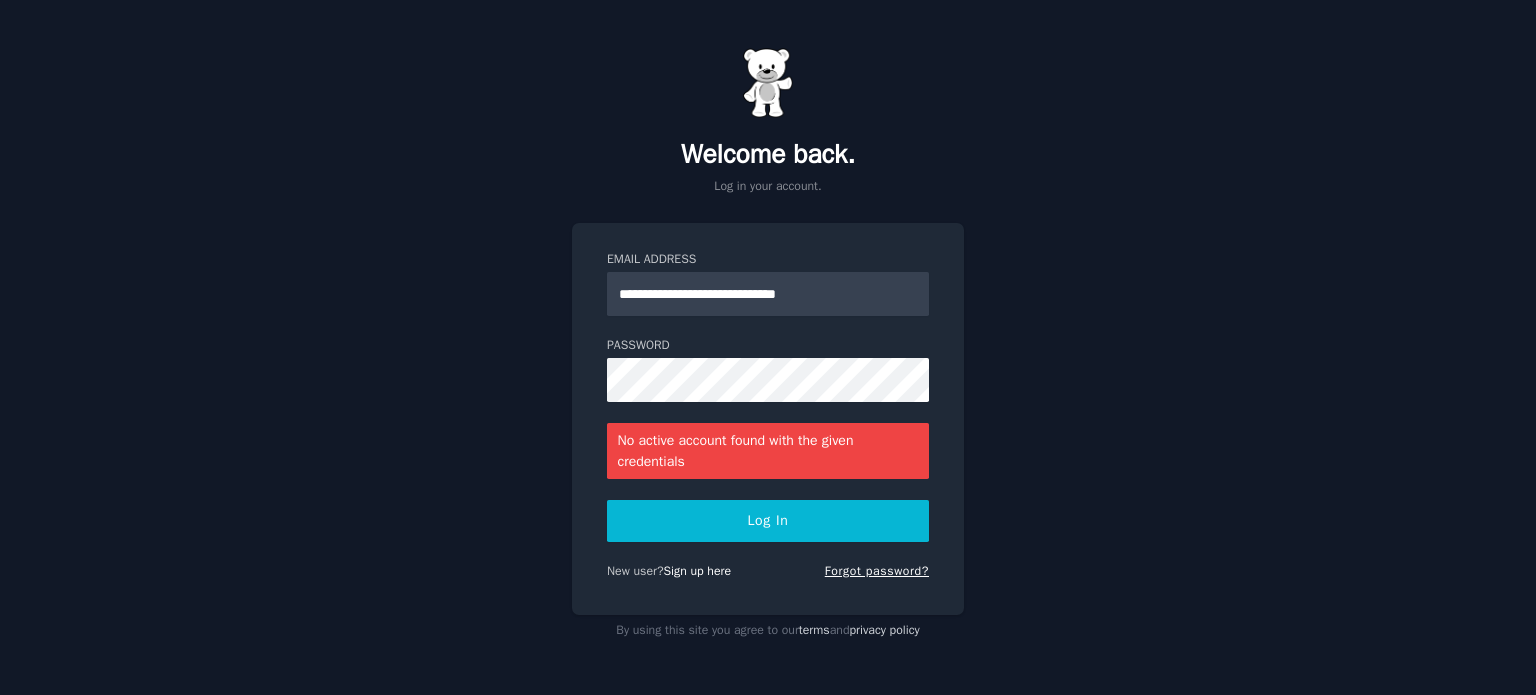 click on "Forgot password?" at bounding box center (877, 571) 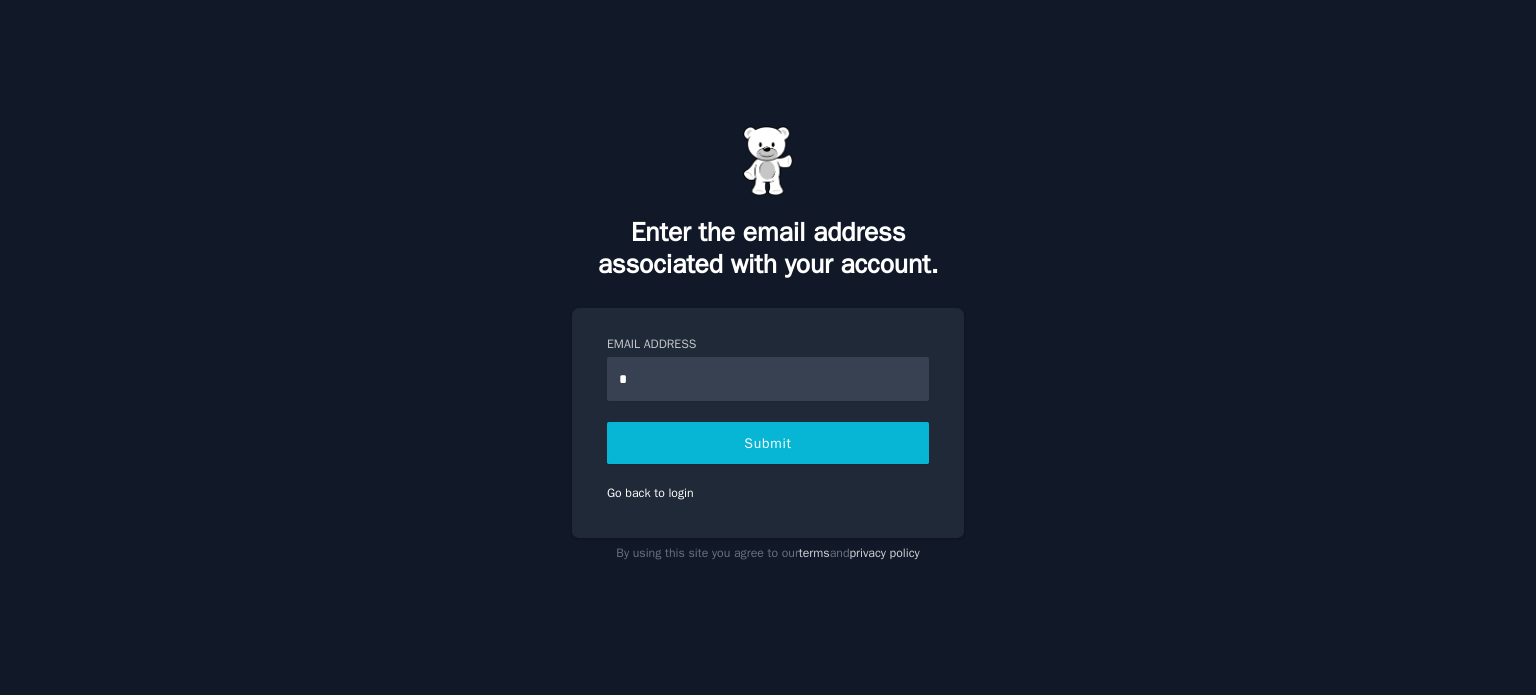 type on "*" 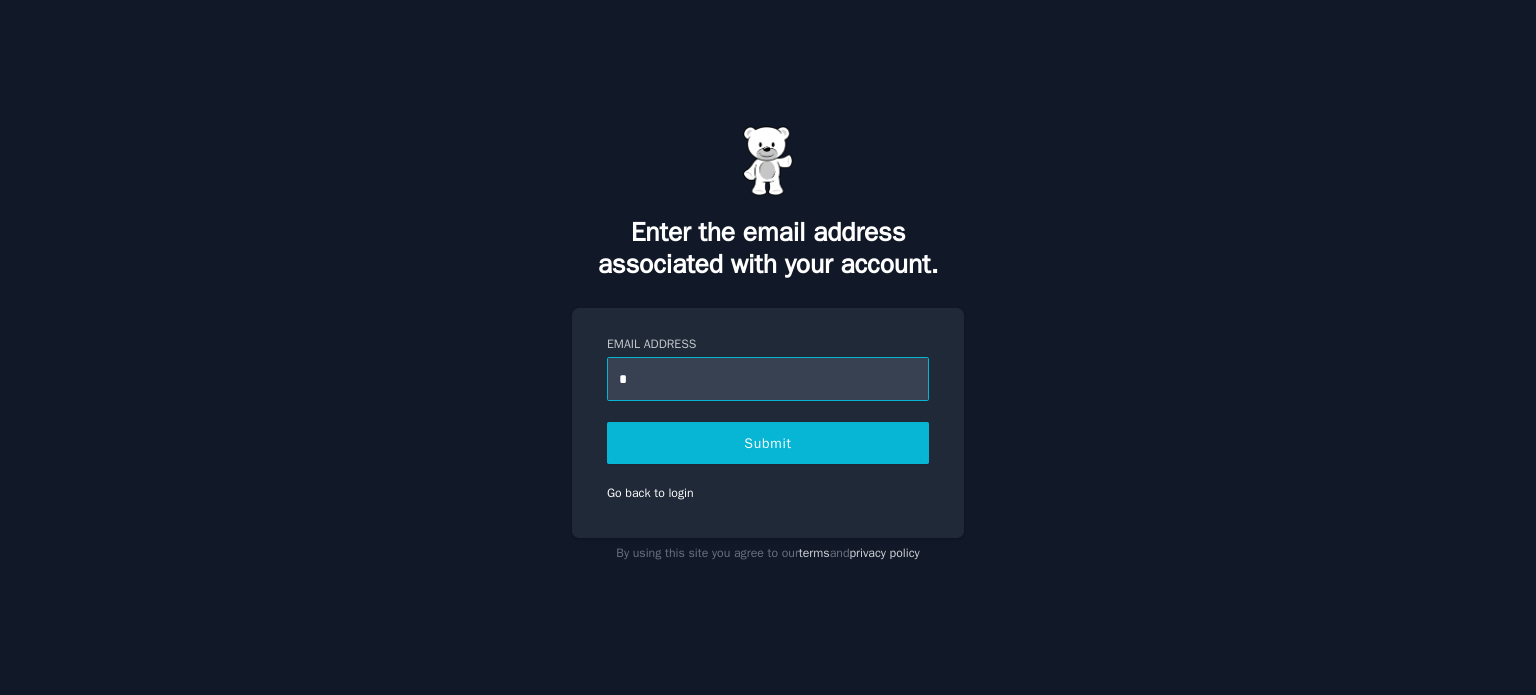 click on "*" at bounding box center (768, 379) 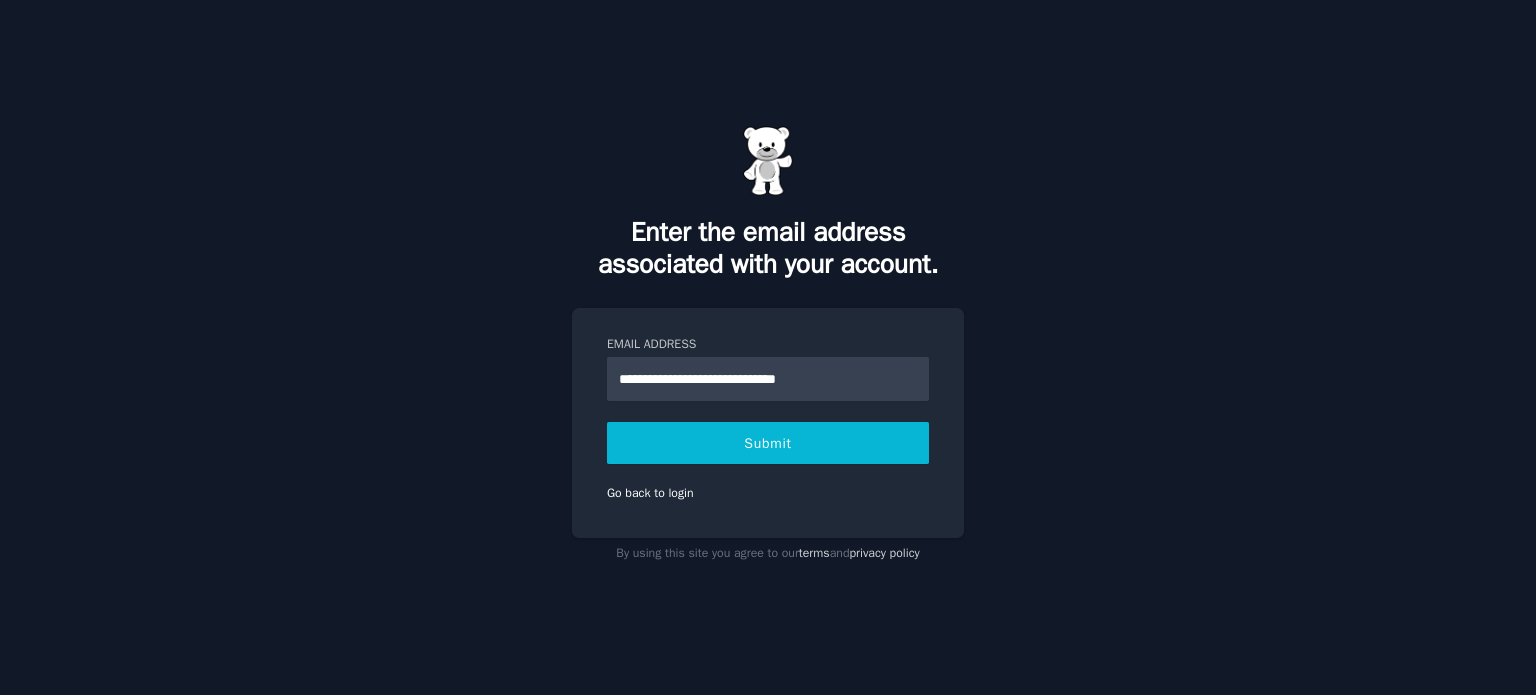 click on "Submit" at bounding box center (768, 443) 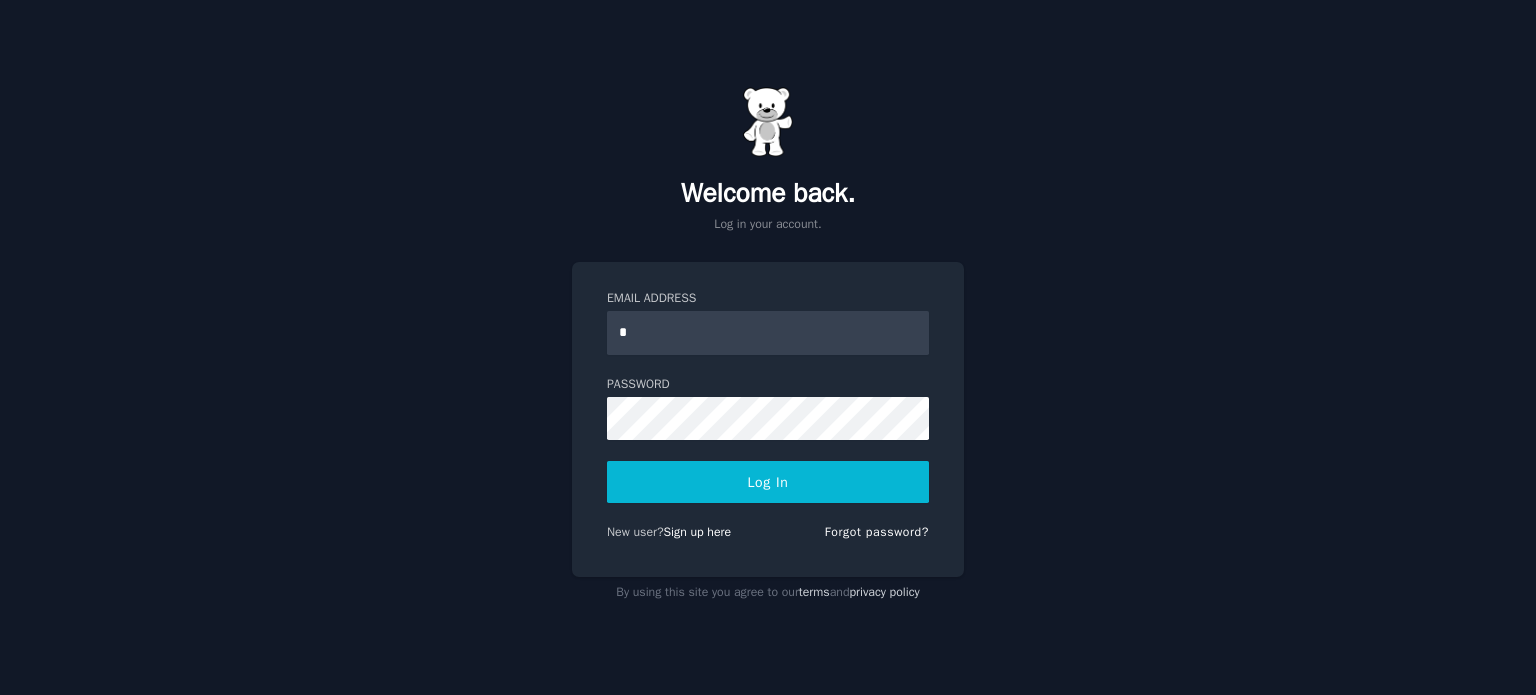 type on "**********" 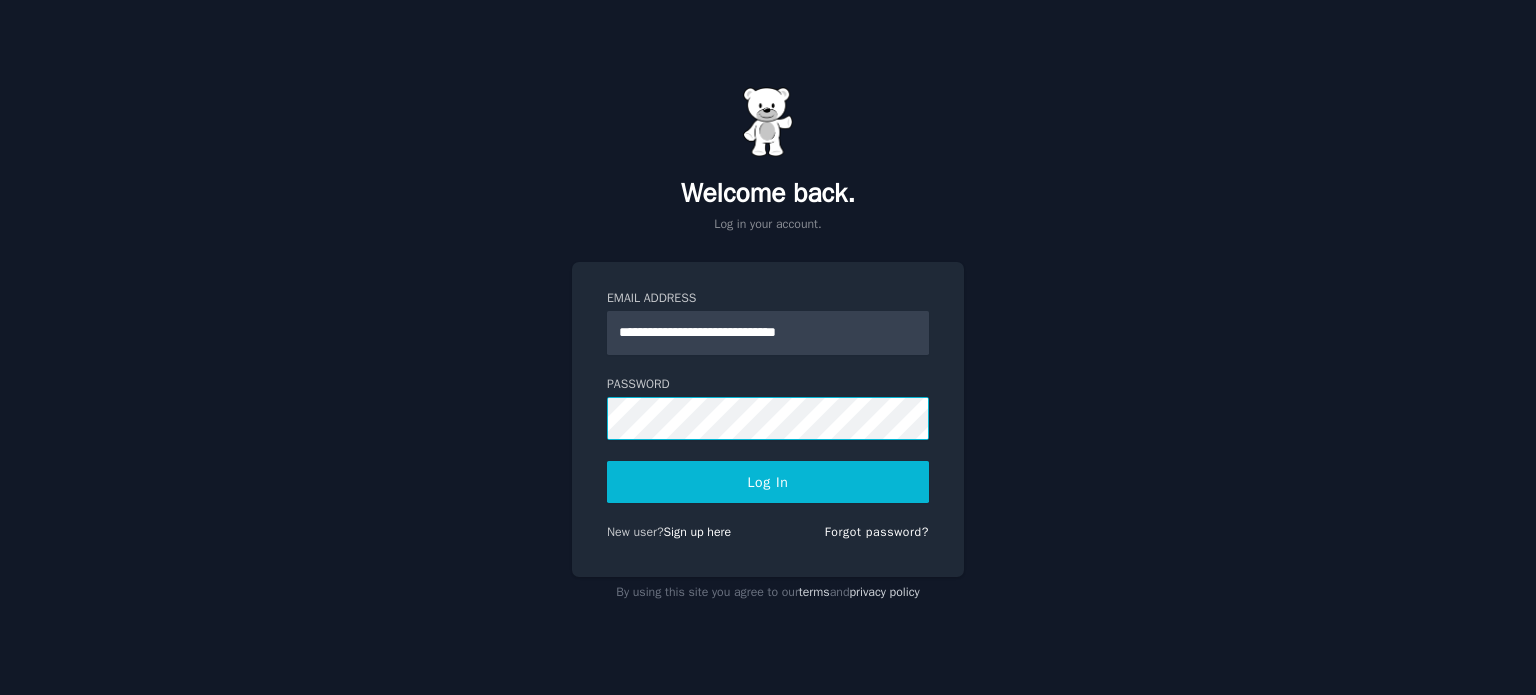 click on "Log In" at bounding box center (768, 482) 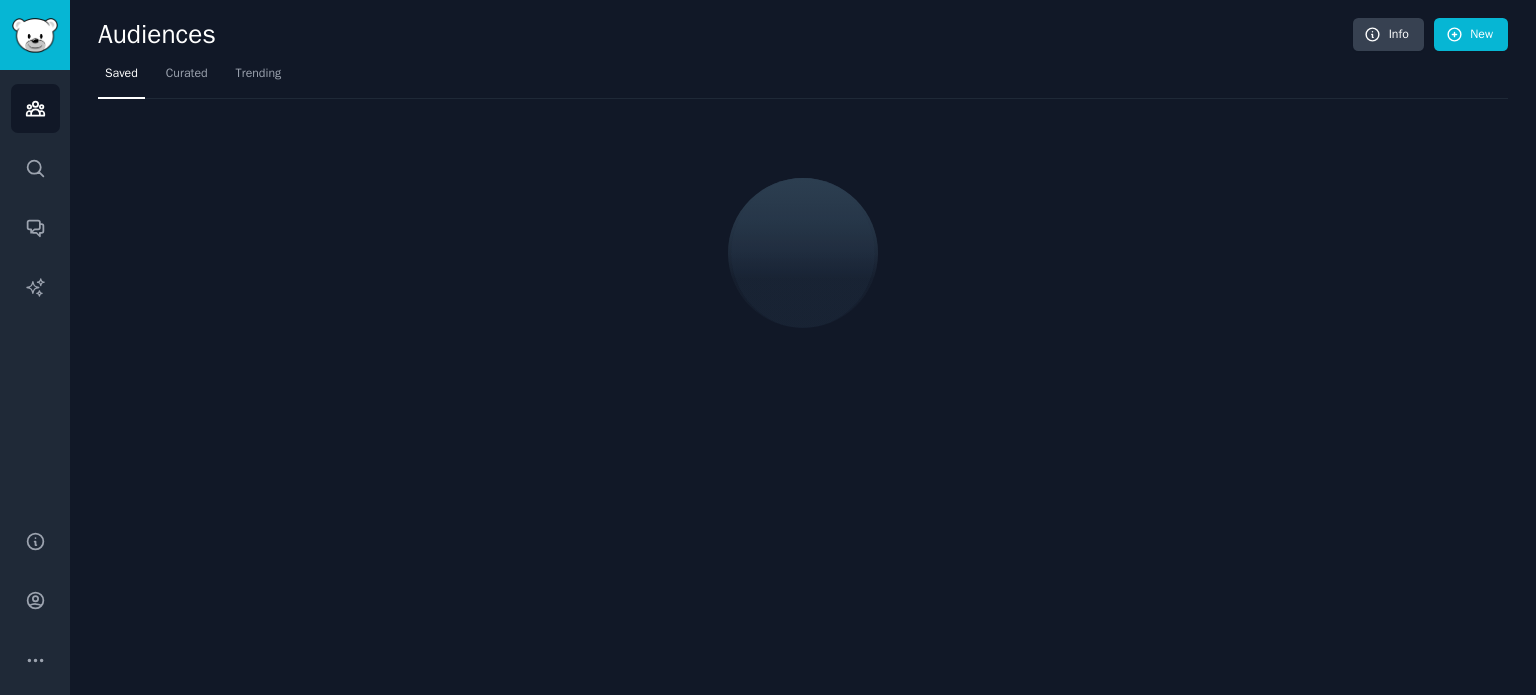 scroll, scrollTop: 0, scrollLeft: 0, axis: both 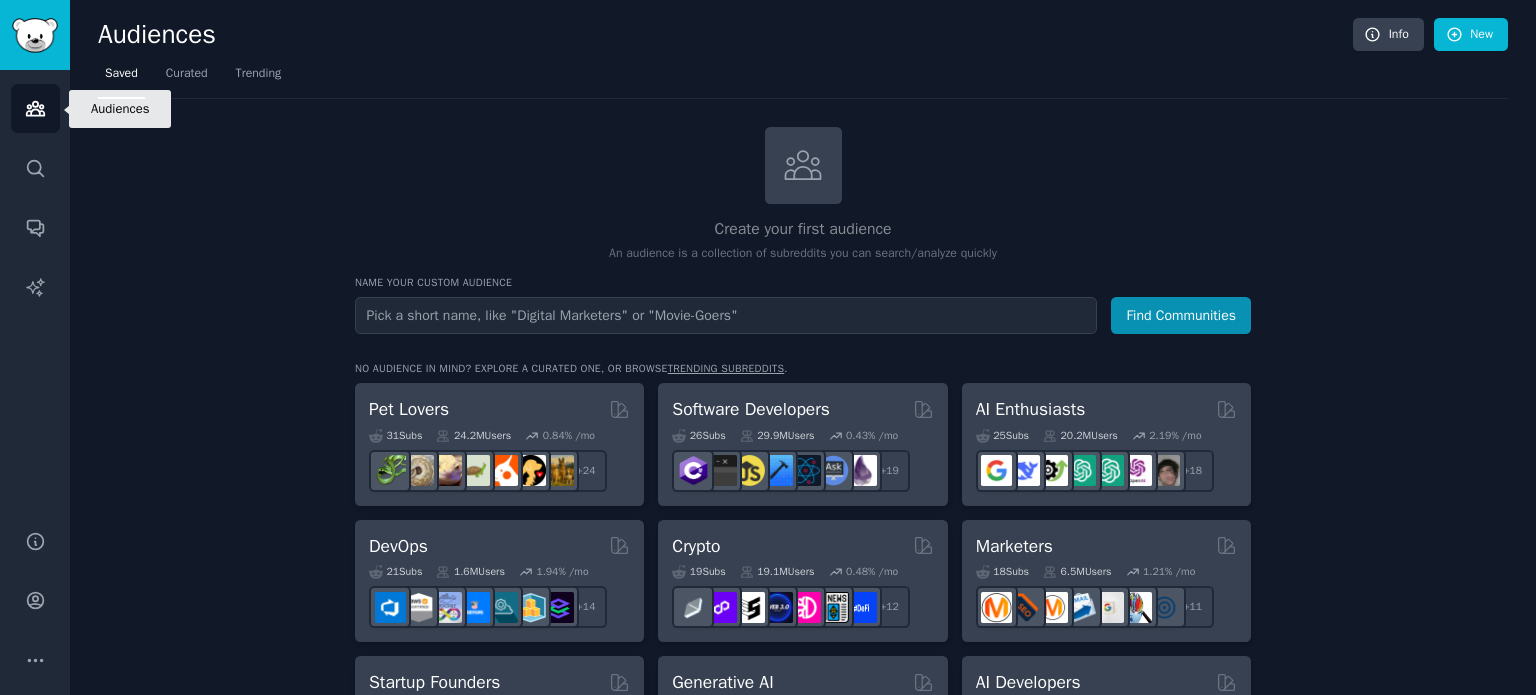 click on "Audiences" at bounding box center (35, 108) 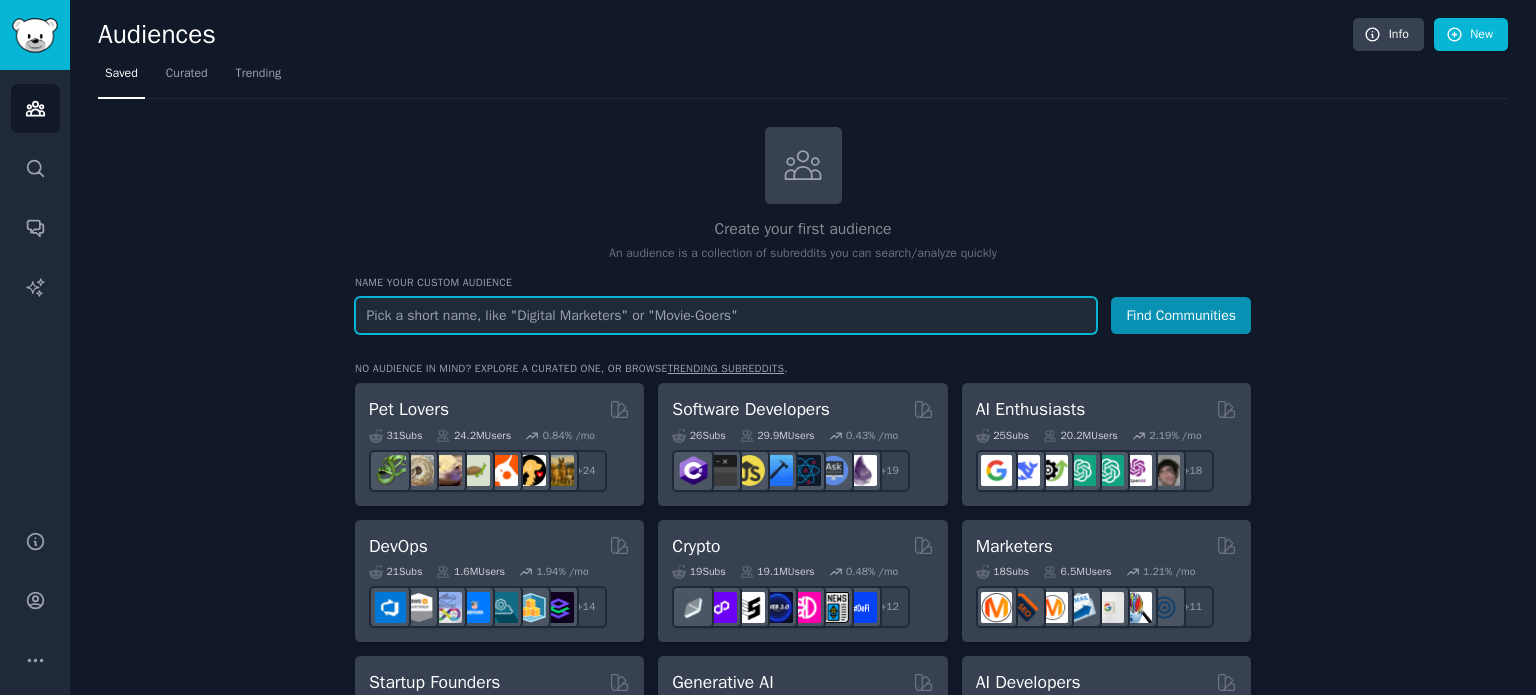 click at bounding box center [726, 315] 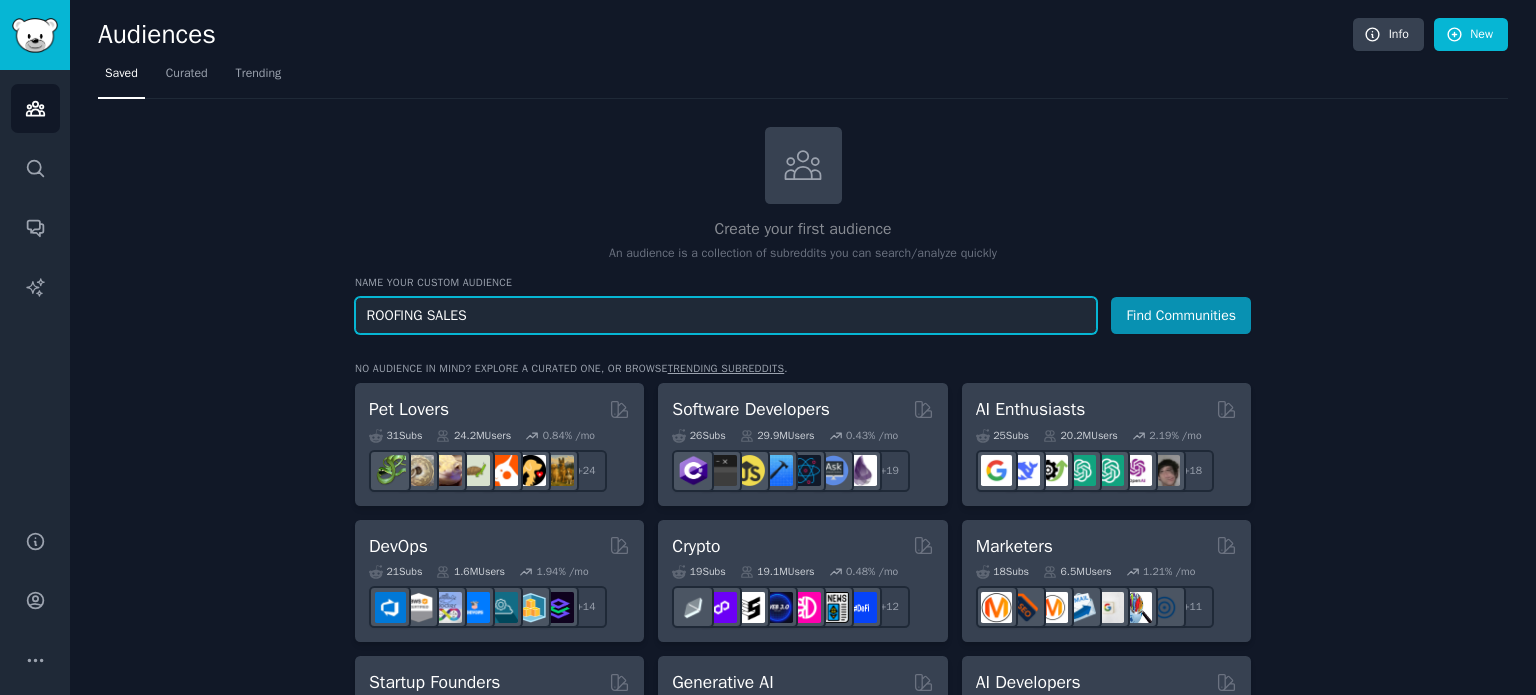 type on "ROOFING SALES" 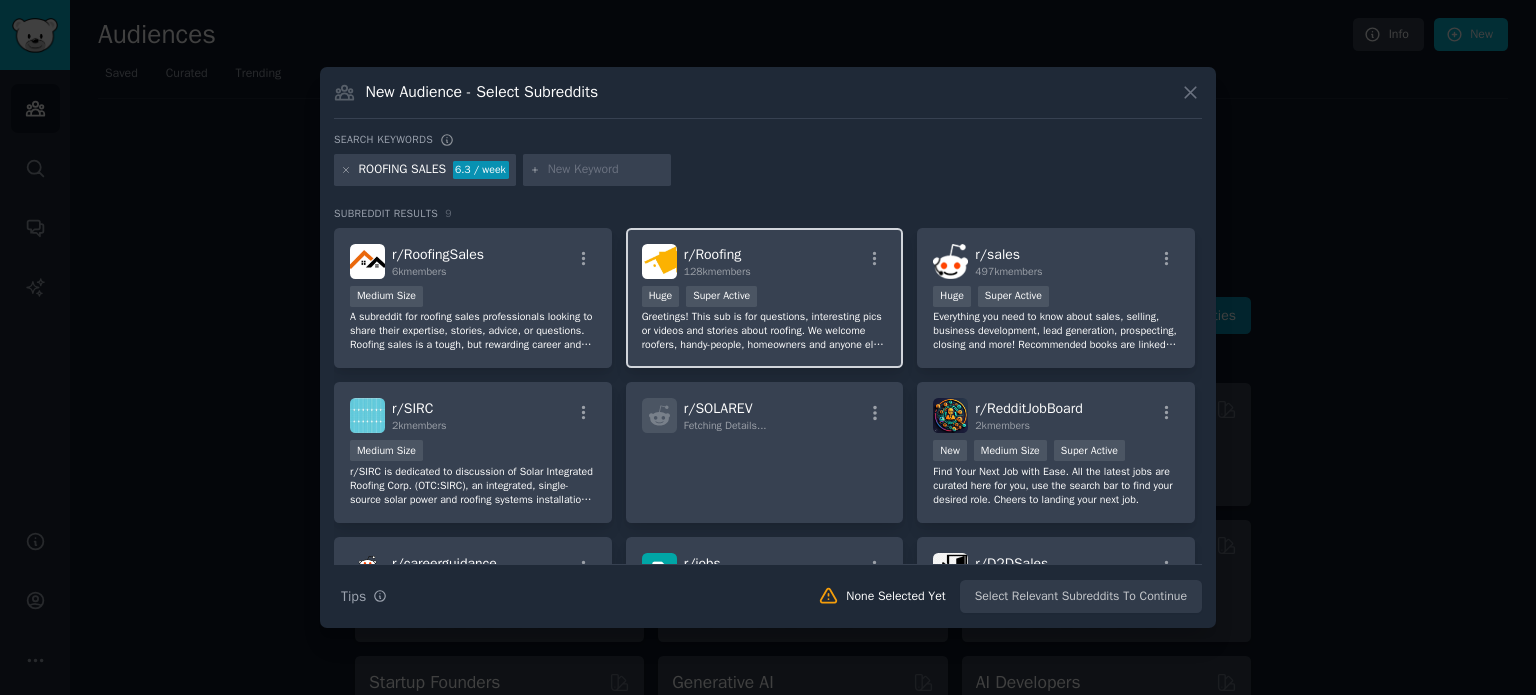 click on "r/ Roofing 128k members" at bounding box center (765, 261) 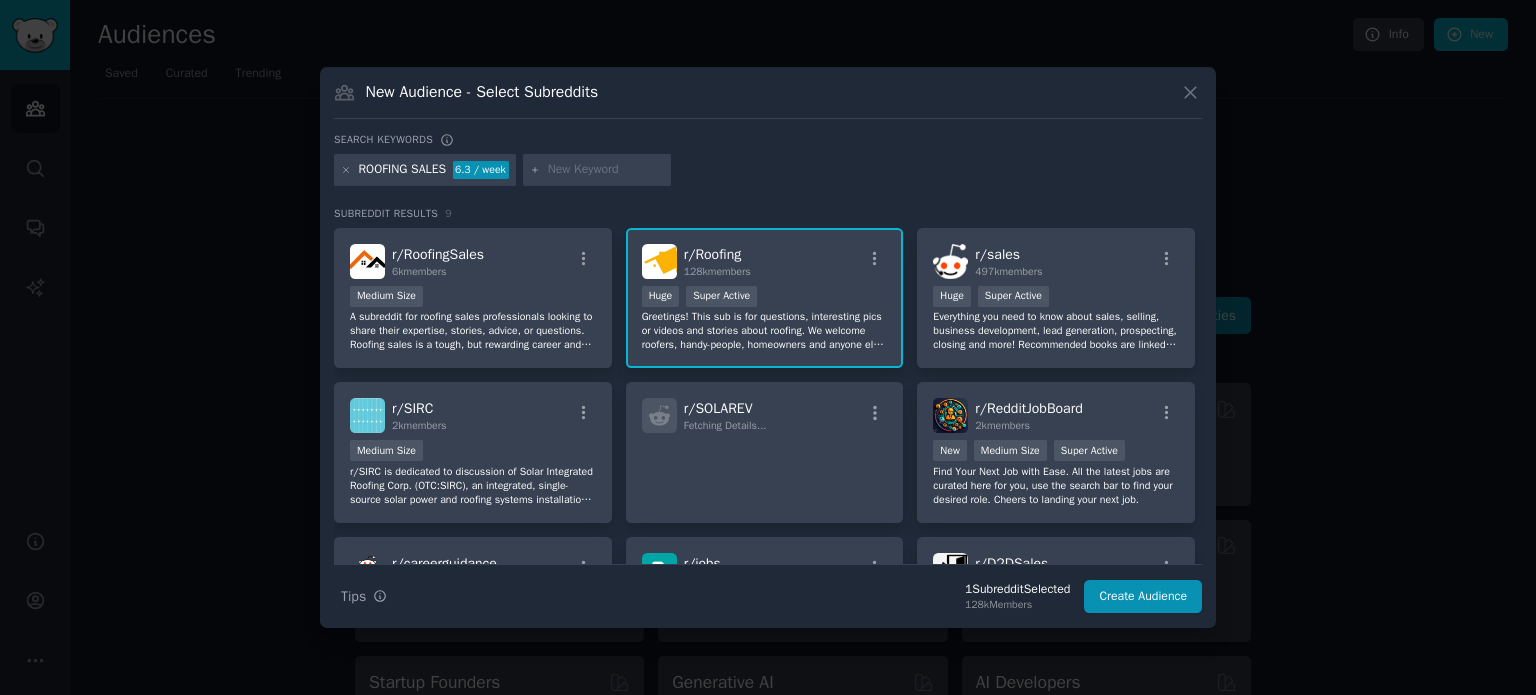 click on "r/ Roofing 128k members" at bounding box center (765, 261) 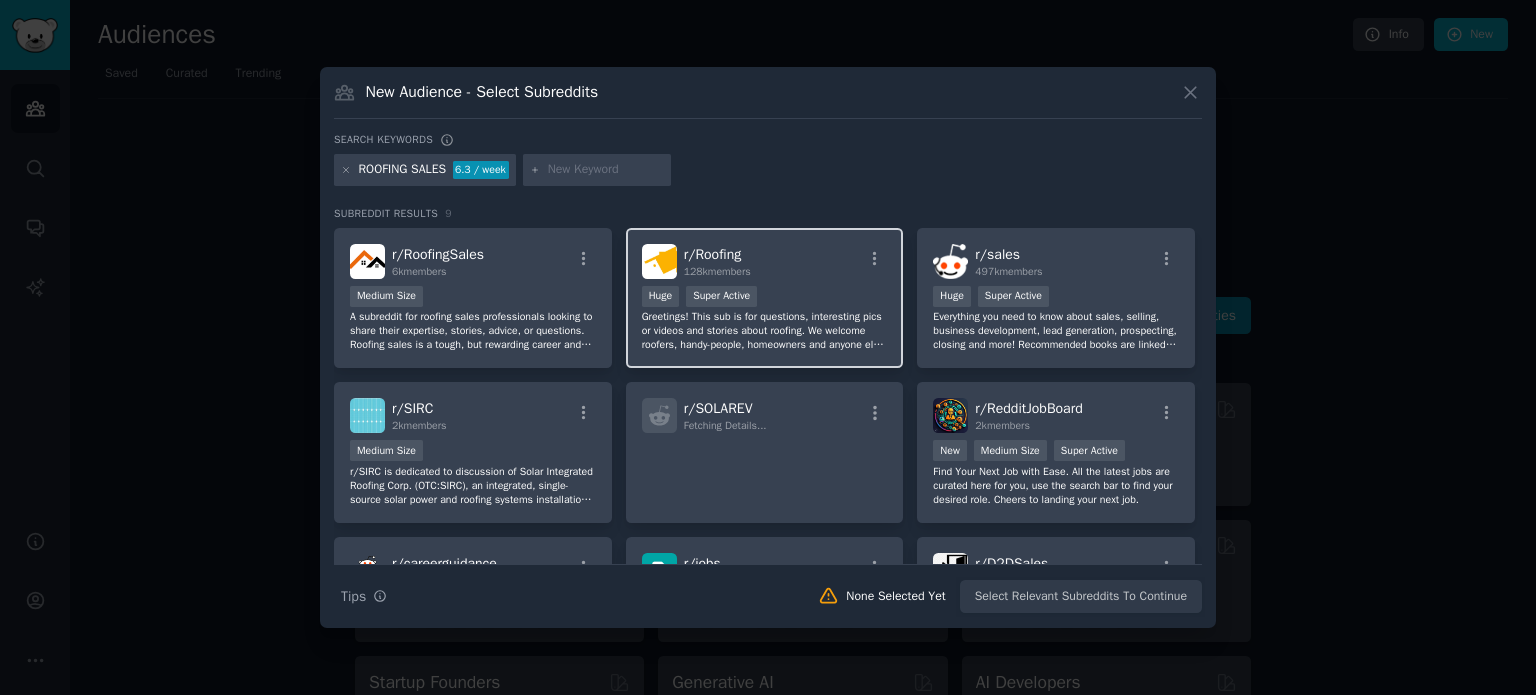 click on "r/ Roofing 128k members" at bounding box center (765, 261) 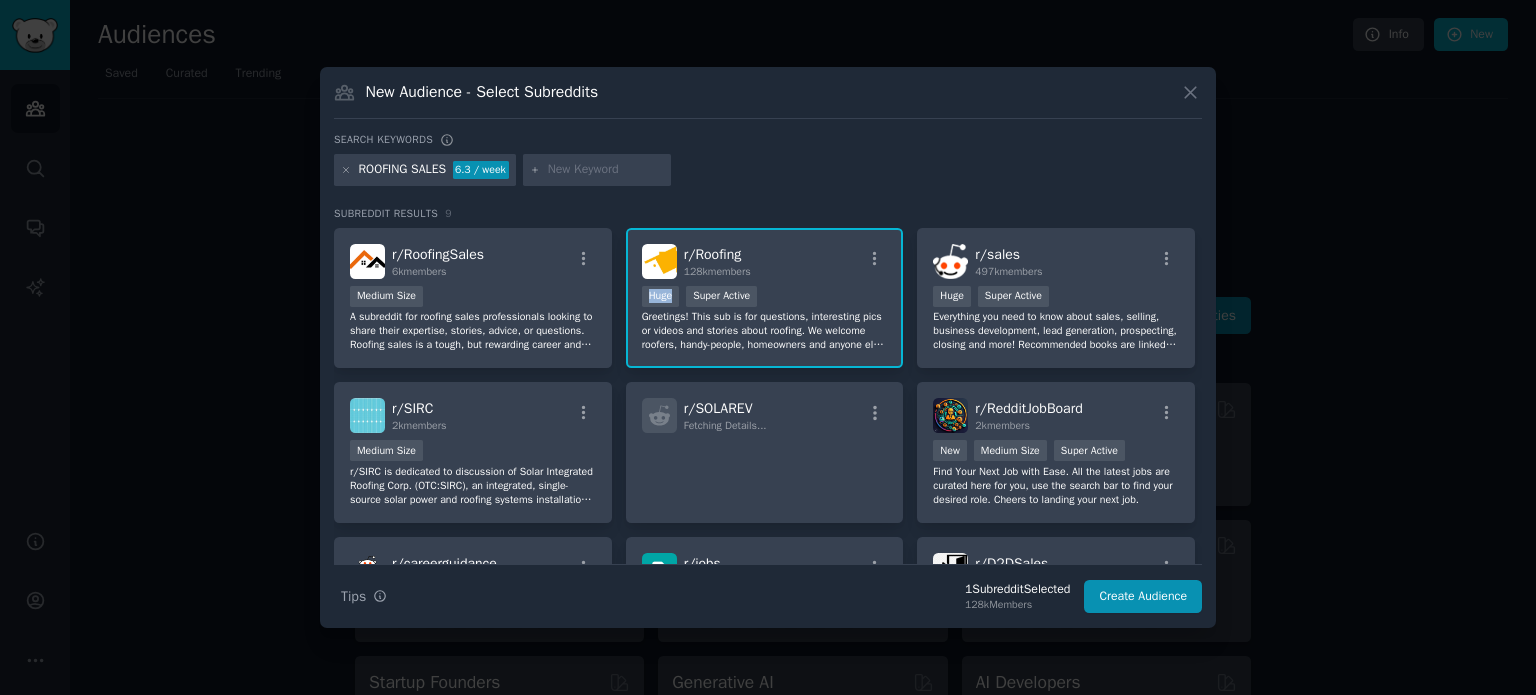 click on "r/ Roofing 128k members" at bounding box center (765, 261) 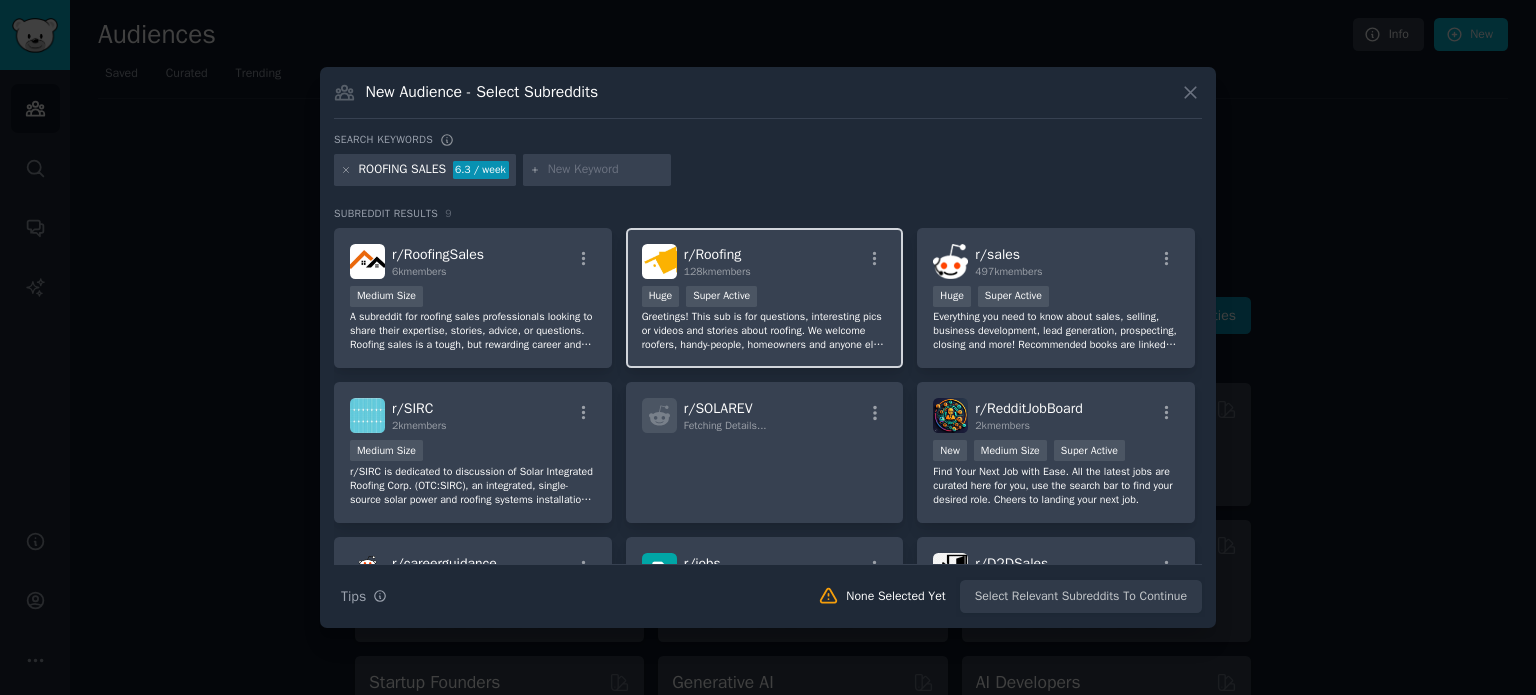 click on "r/ Roofing 128k members" at bounding box center (765, 261) 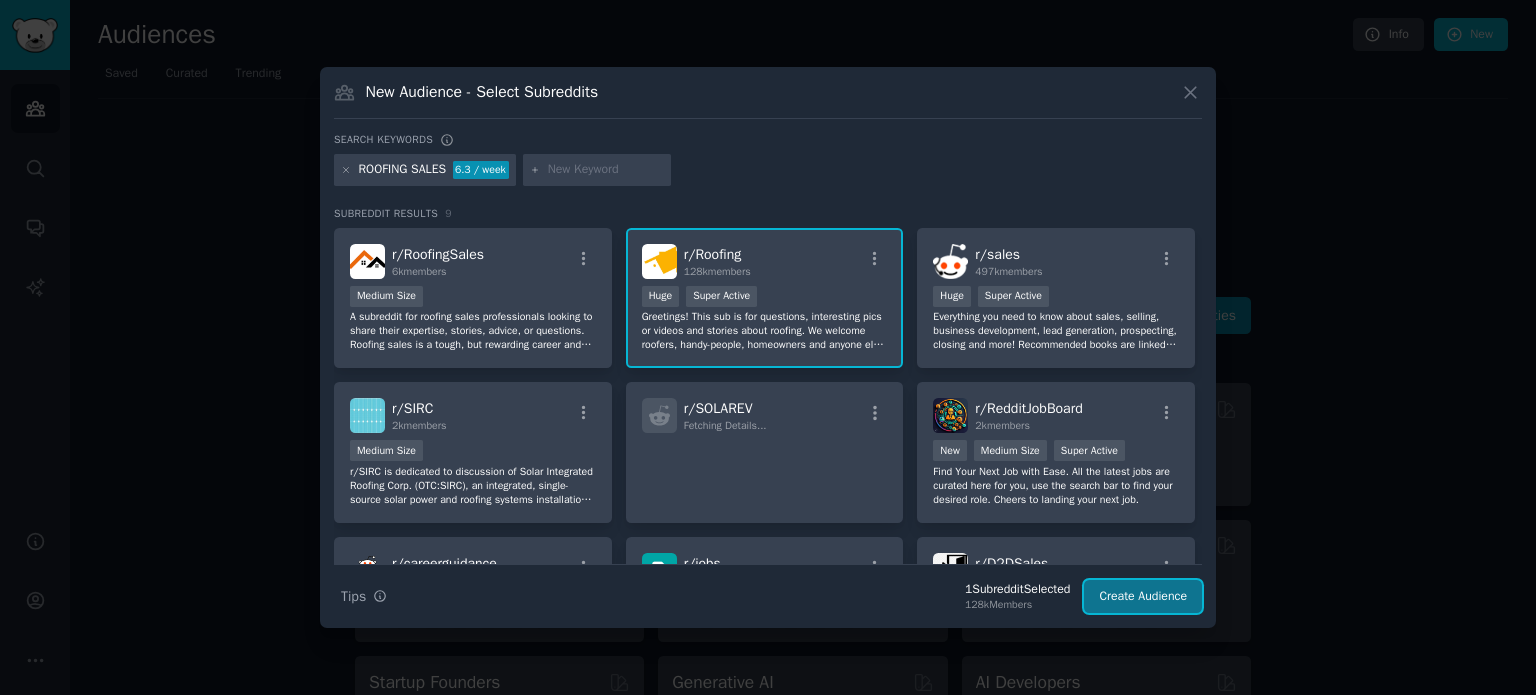 click on "Create Audience" at bounding box center (1143, 597) 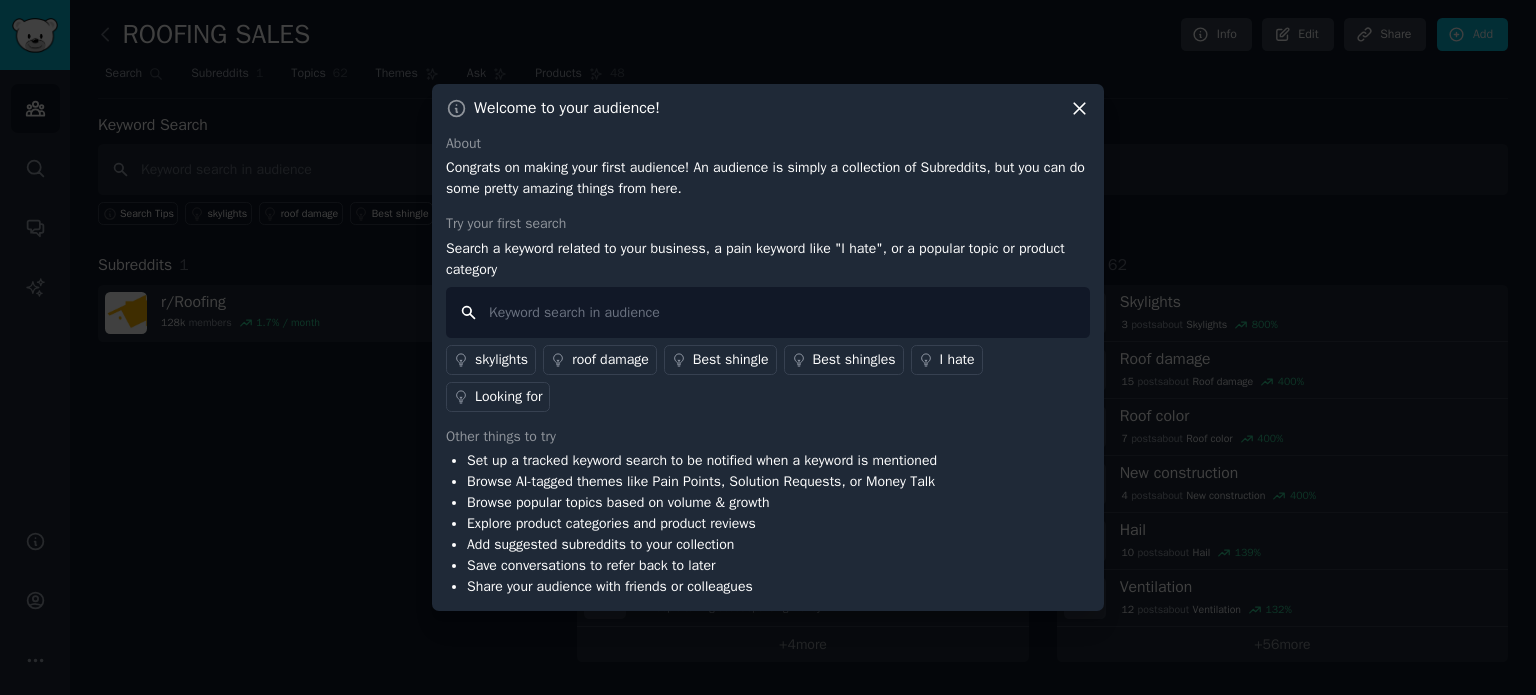 click at bounding box center [768, 312] 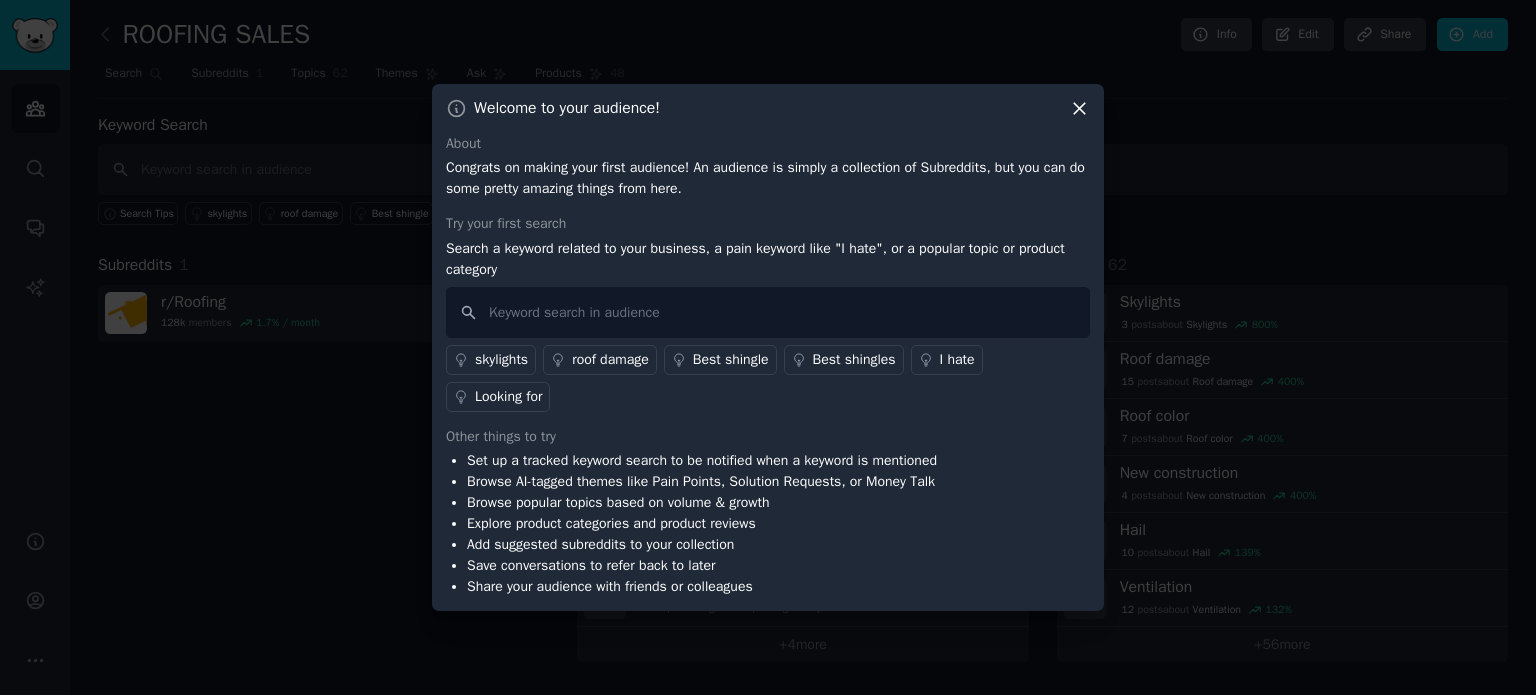 click 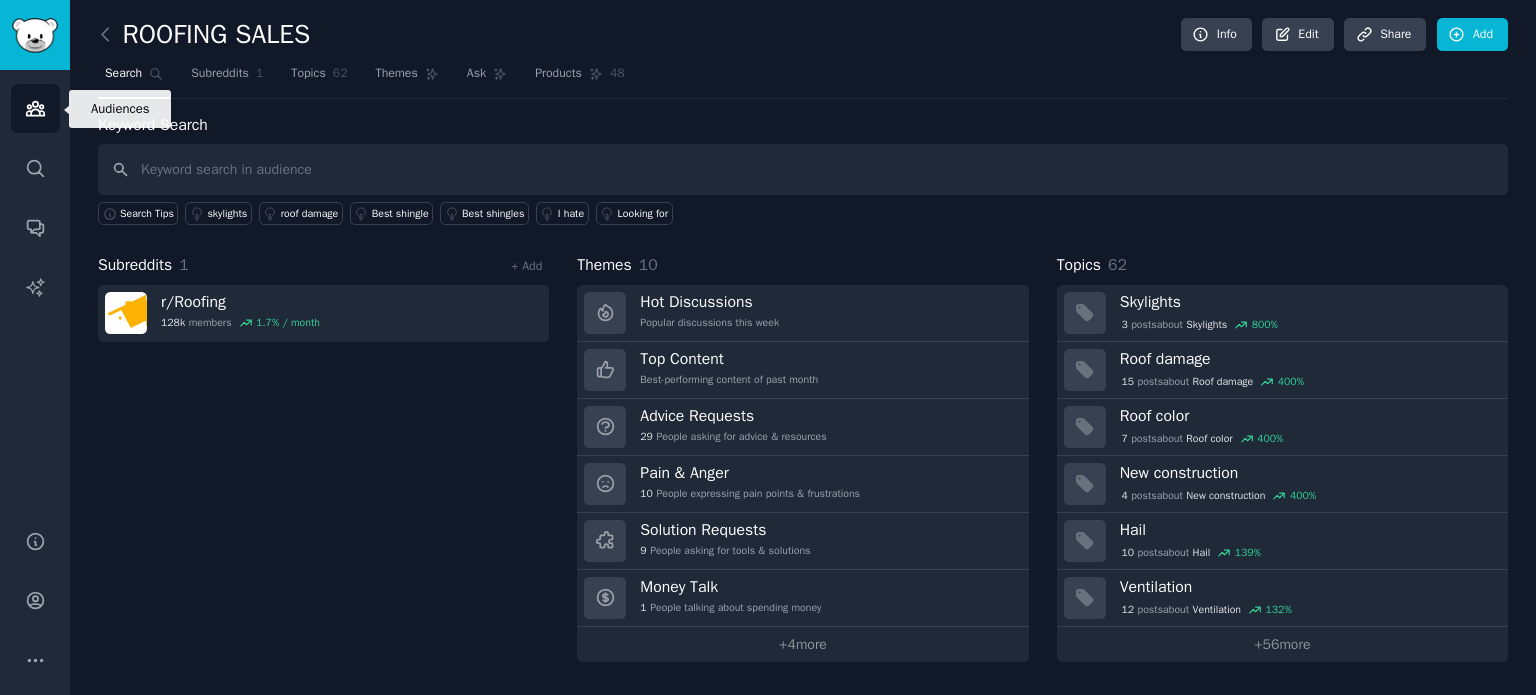 click 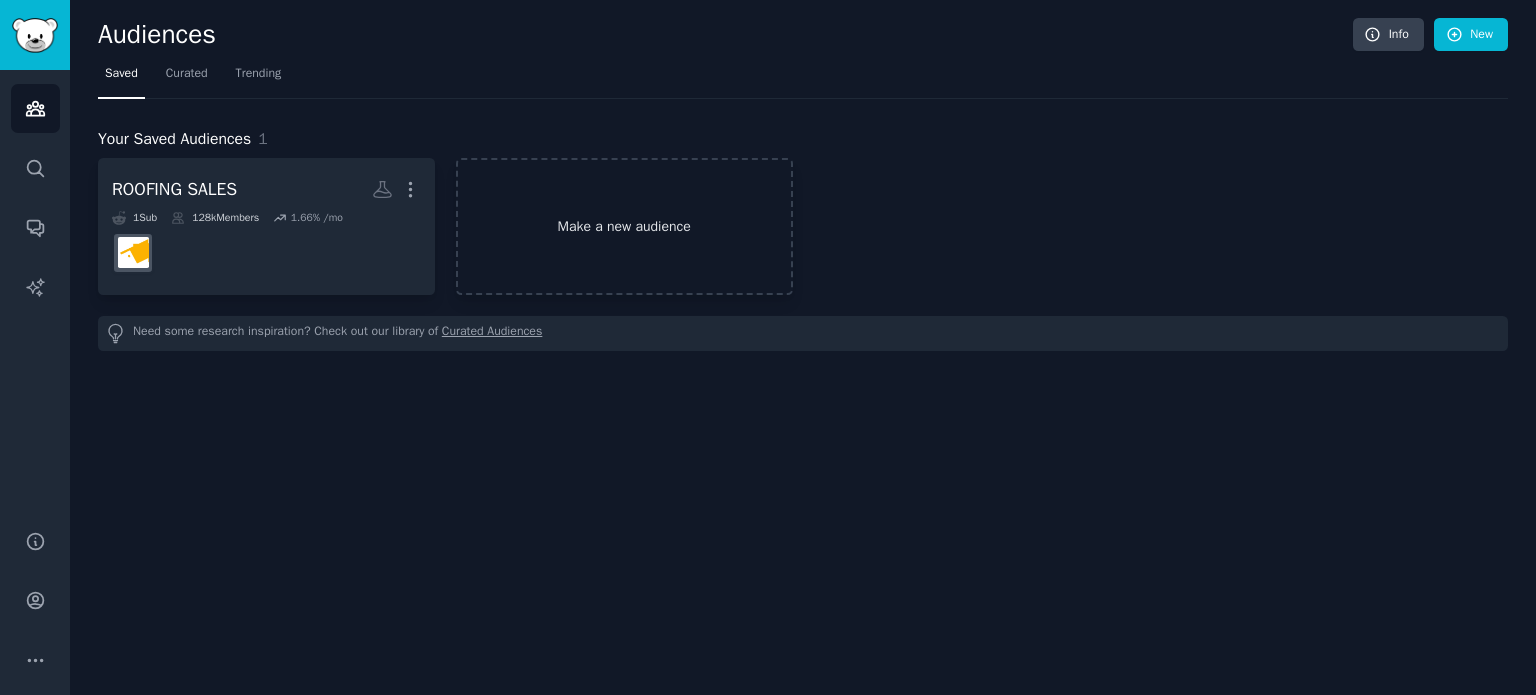 click on "Make a new audience" at bounding box center (624, 226) 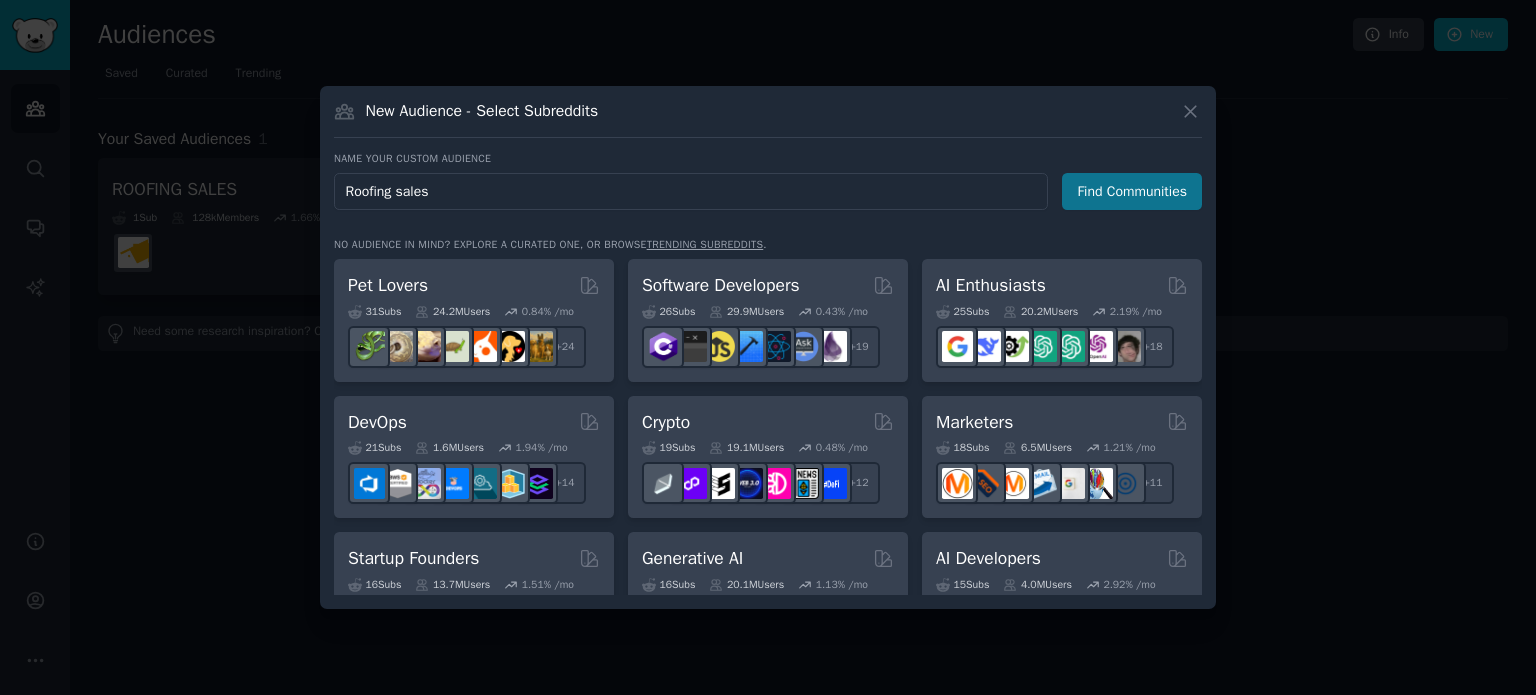type on "Roofing sales" 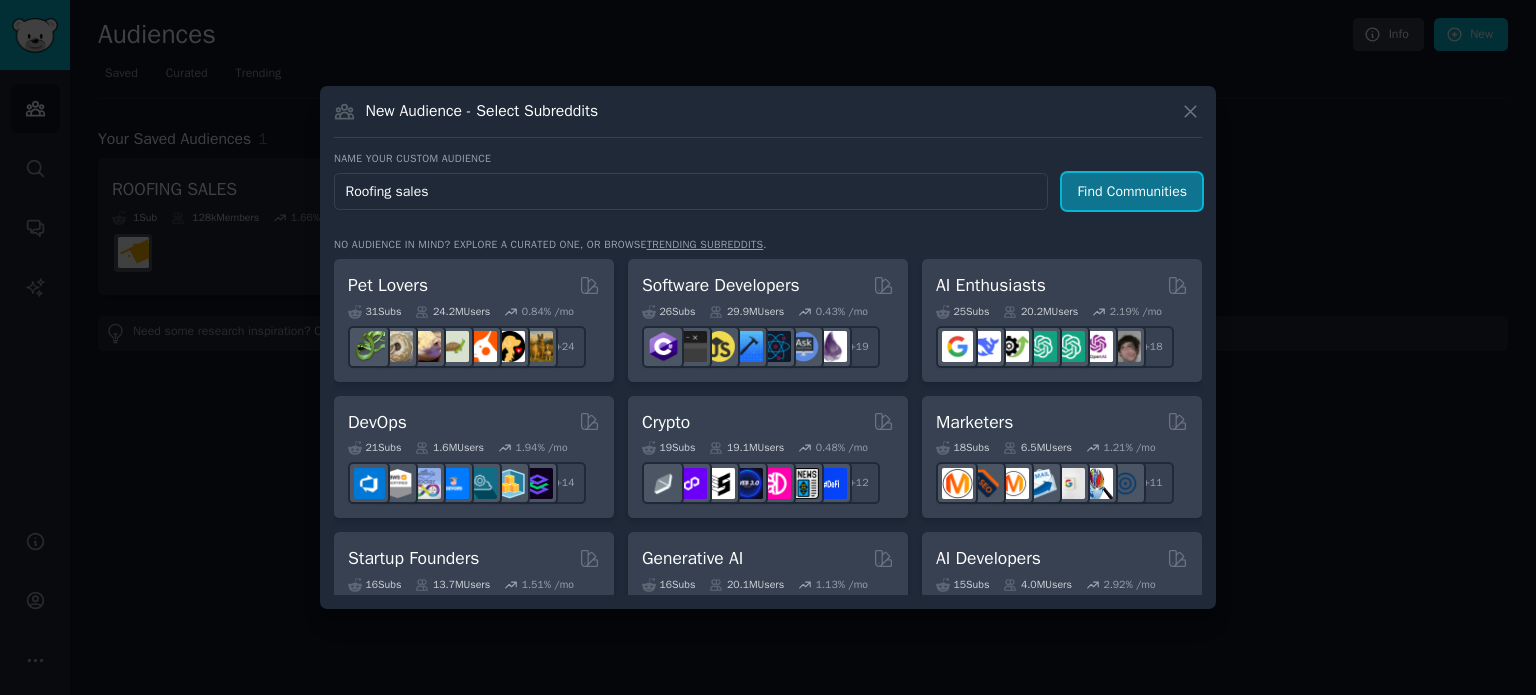 click on "Find Communities" at bounding box center [1132, 191] 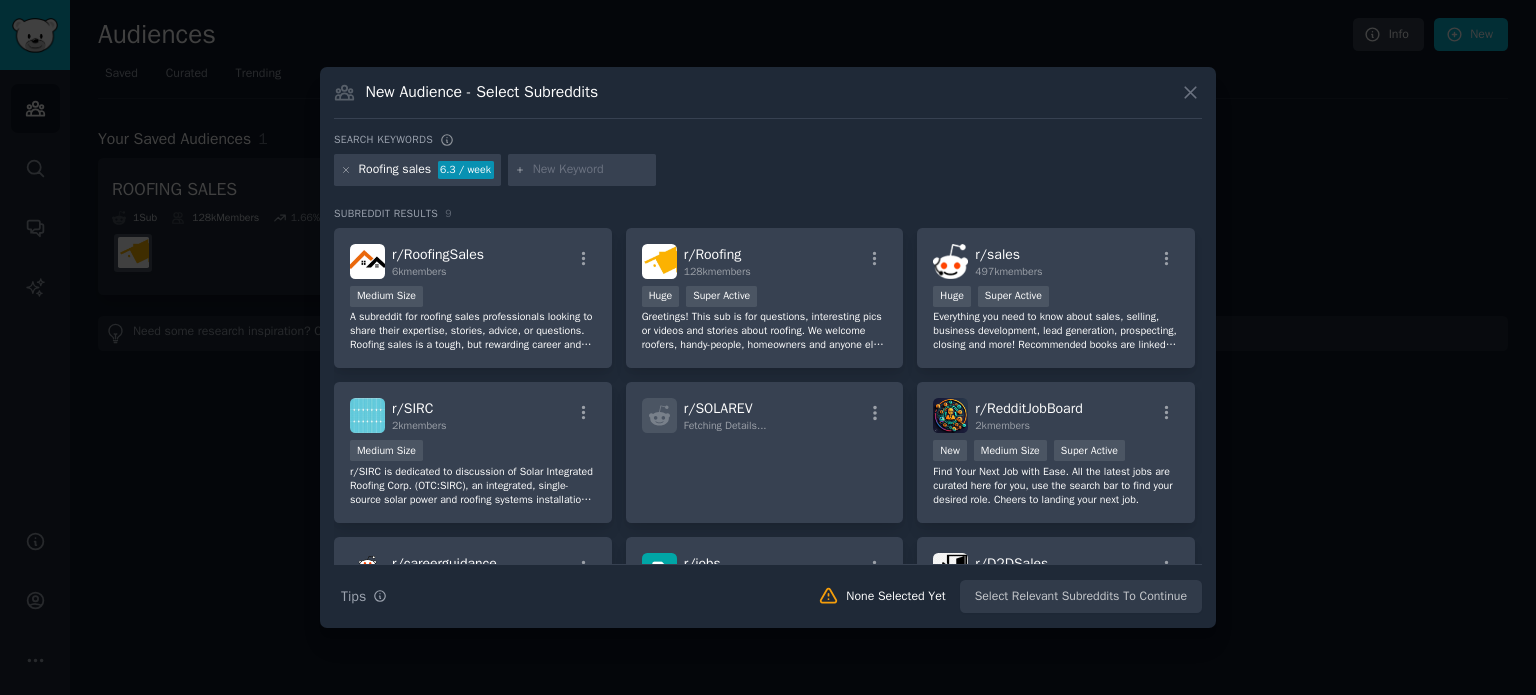 scroll, scrollTop: 0, scrollLeft: 0, axis: both 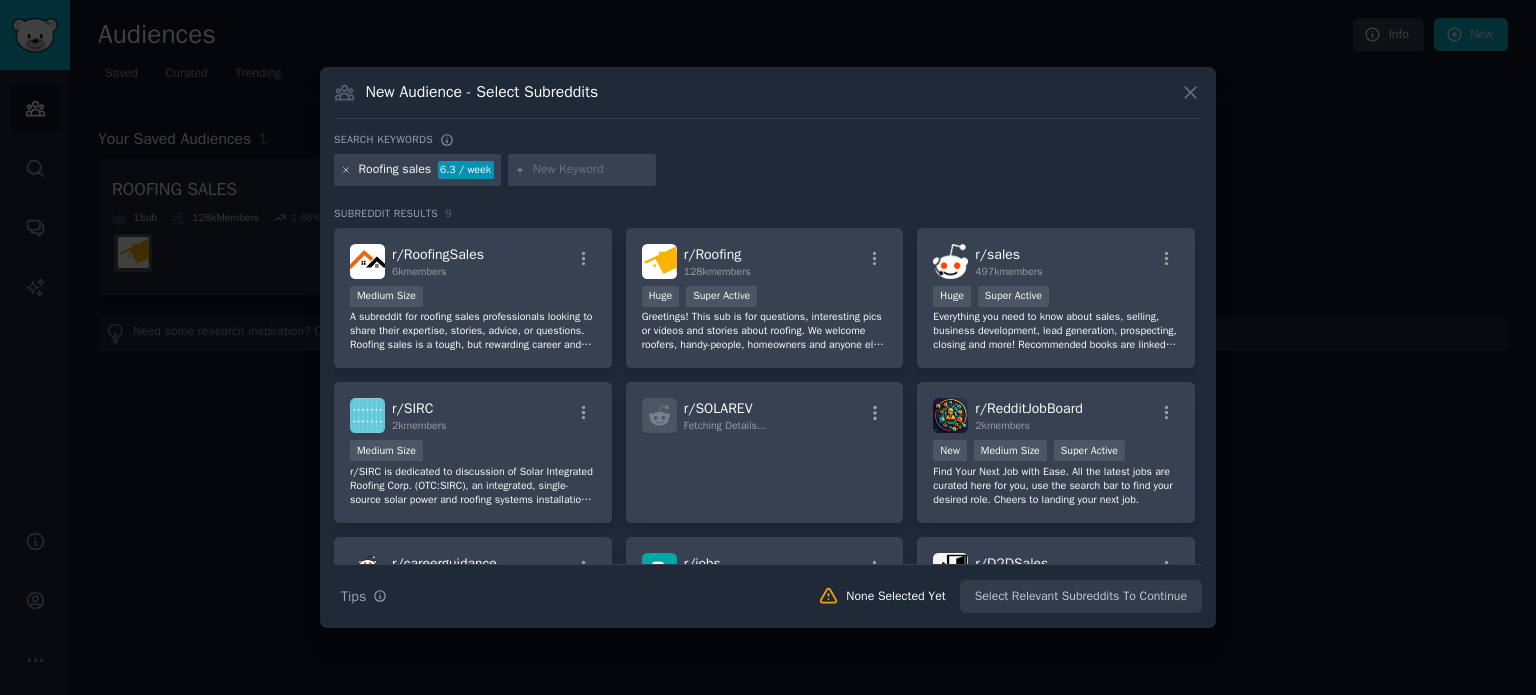 click 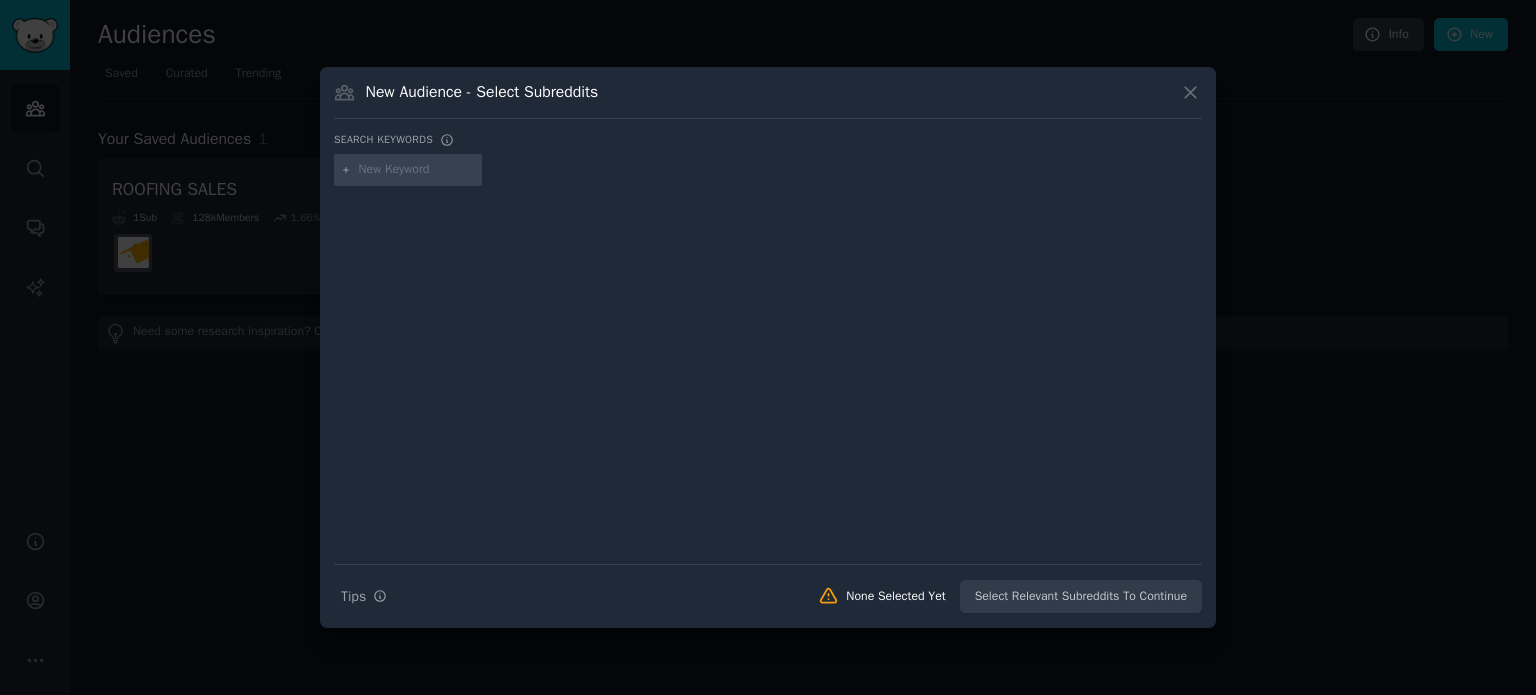 click at bounding box center (417, 170) 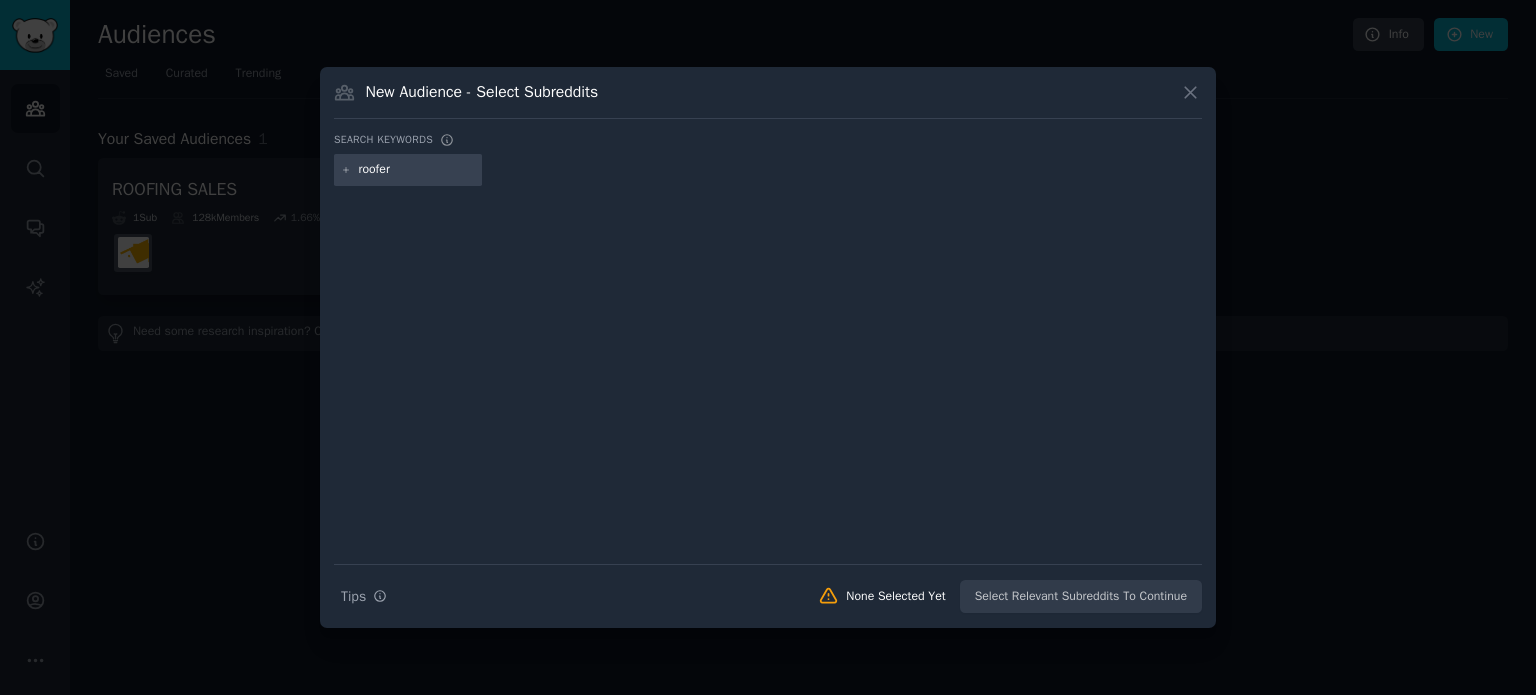 type on "roofers" 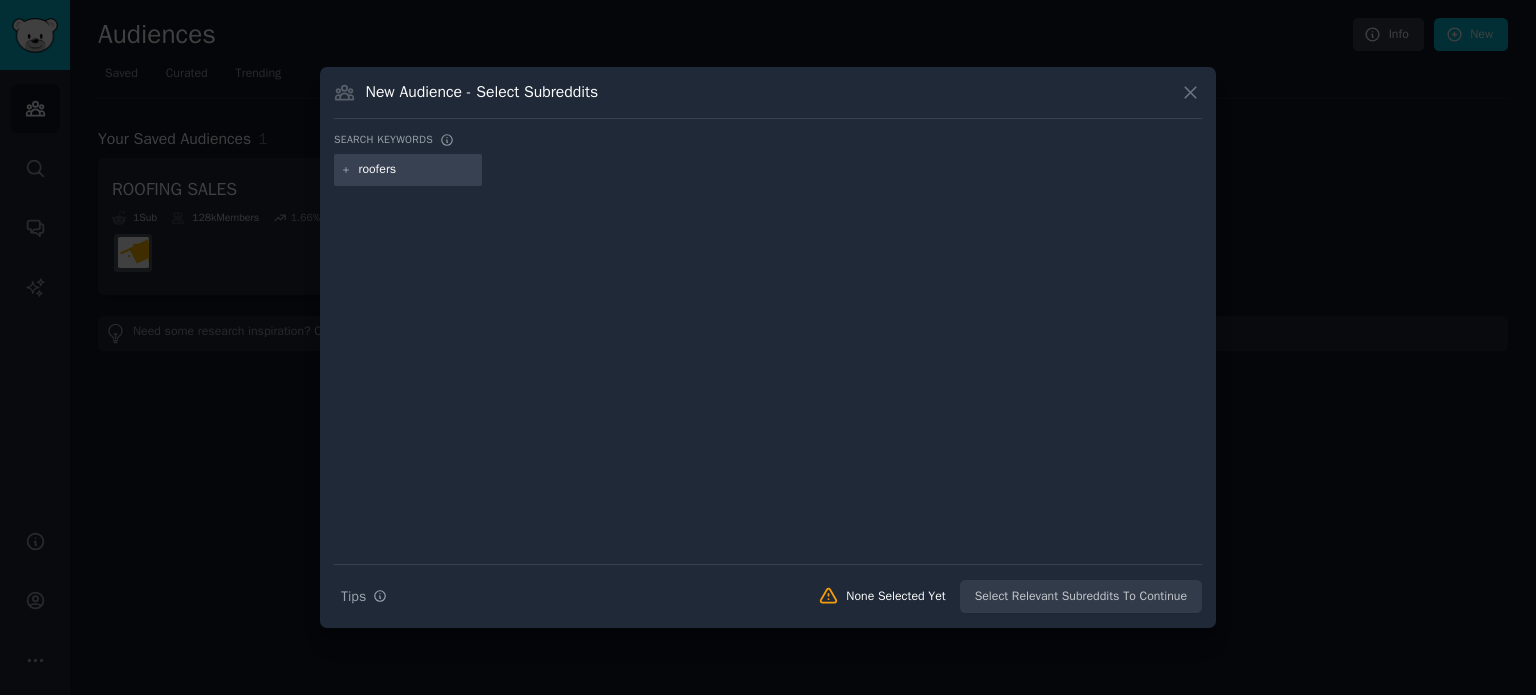 type 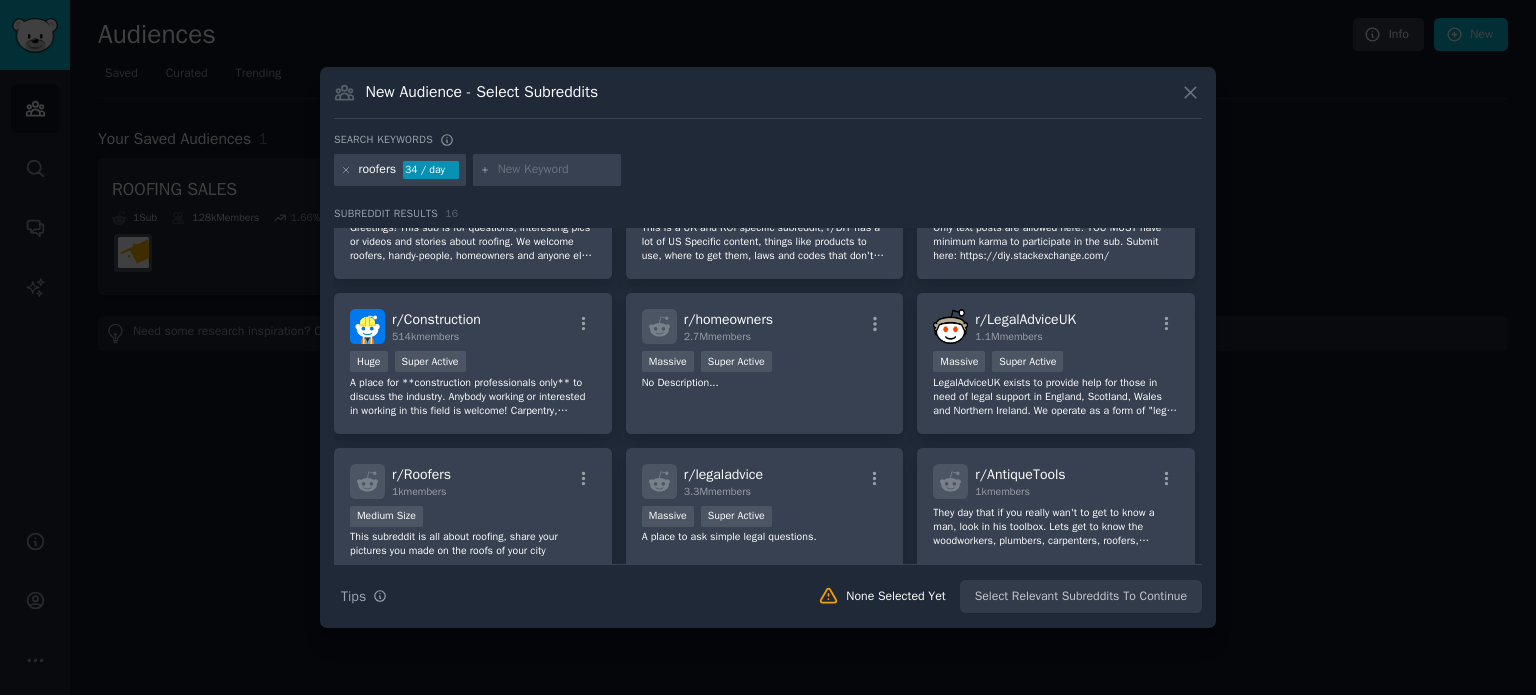 scroll, scrollTop: 94, scrollLeft: 0, axis: vertical 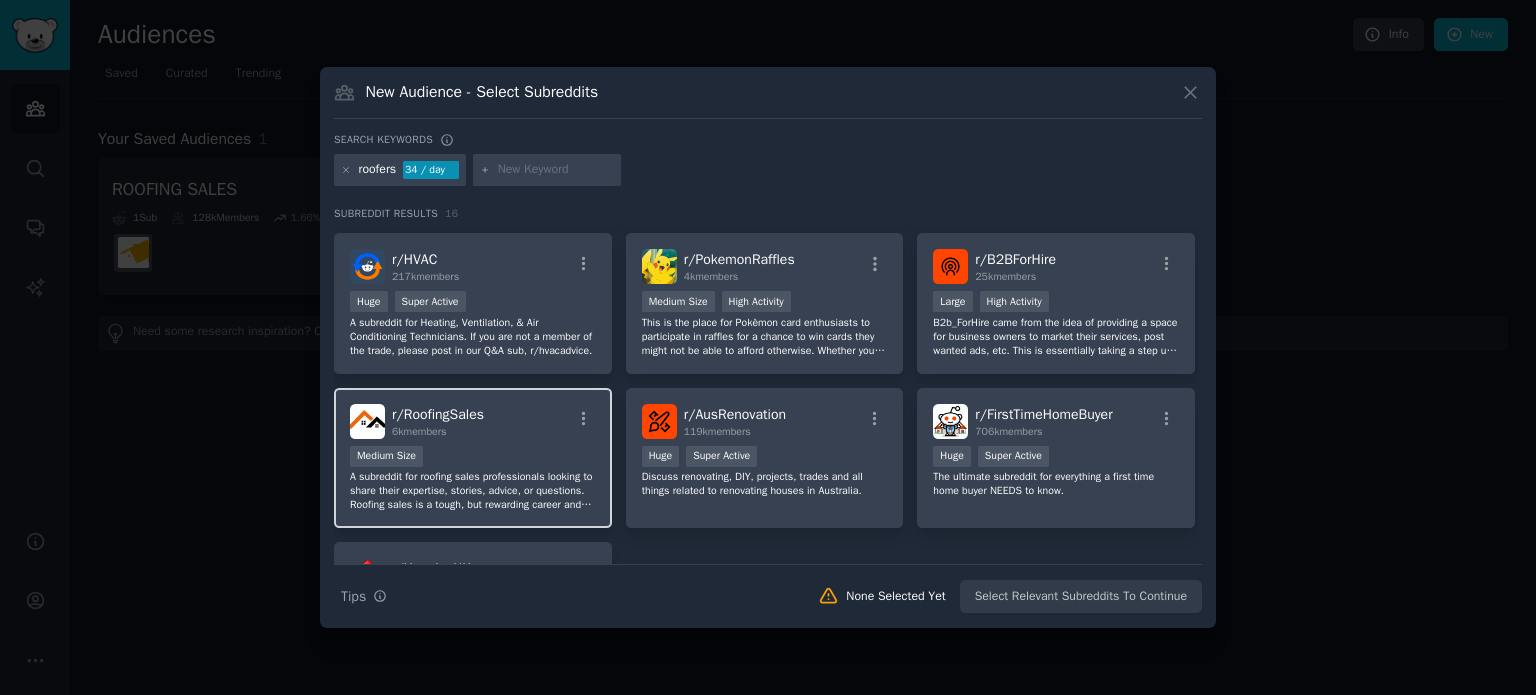 click on "r/ RoofingSales 6k members" at bounding box center (473, 421) 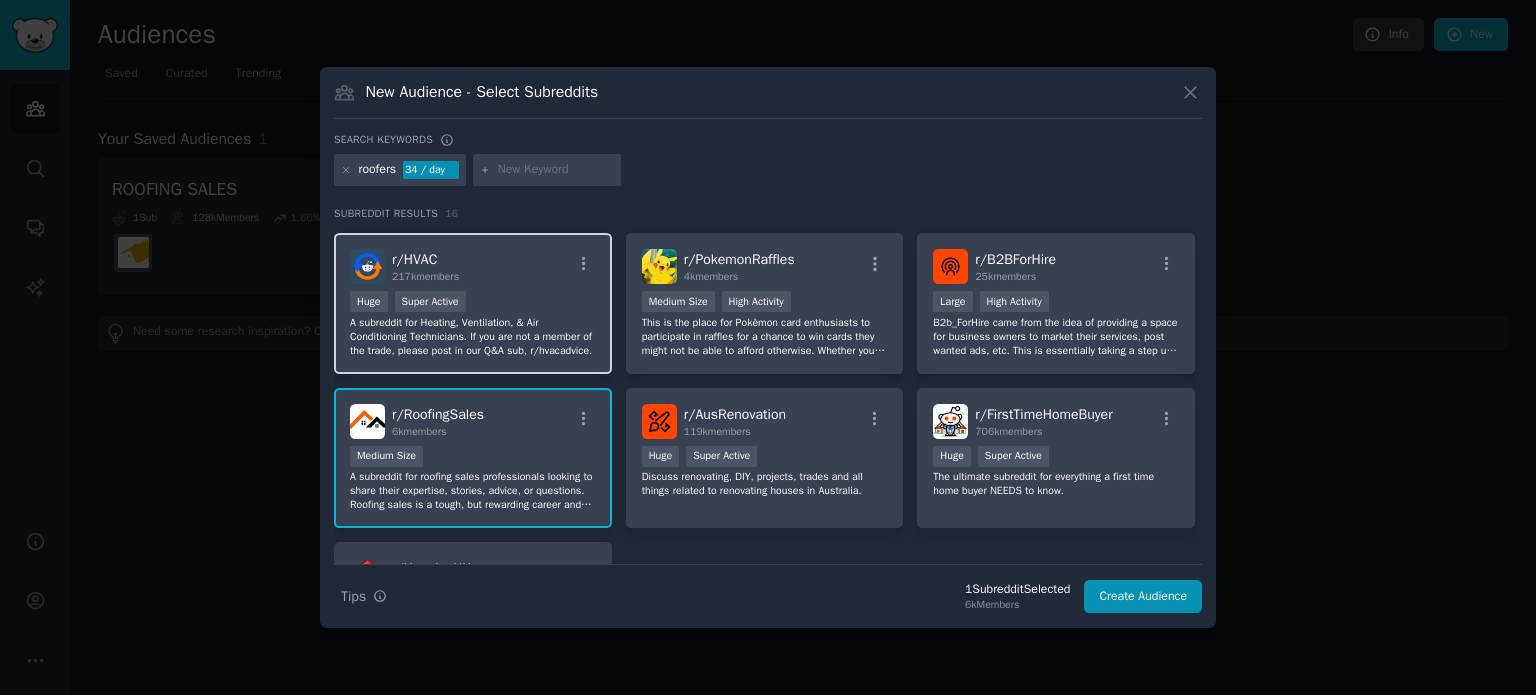 click on "r/ HVAC 217k members Huge Super Active A subreddit for Heating, Ventilation, & Air Conditioning Technicians. If you are not a member of the trade, please post in our Q&A sub, r/hvacadvice." at bounding box center [473, 303] 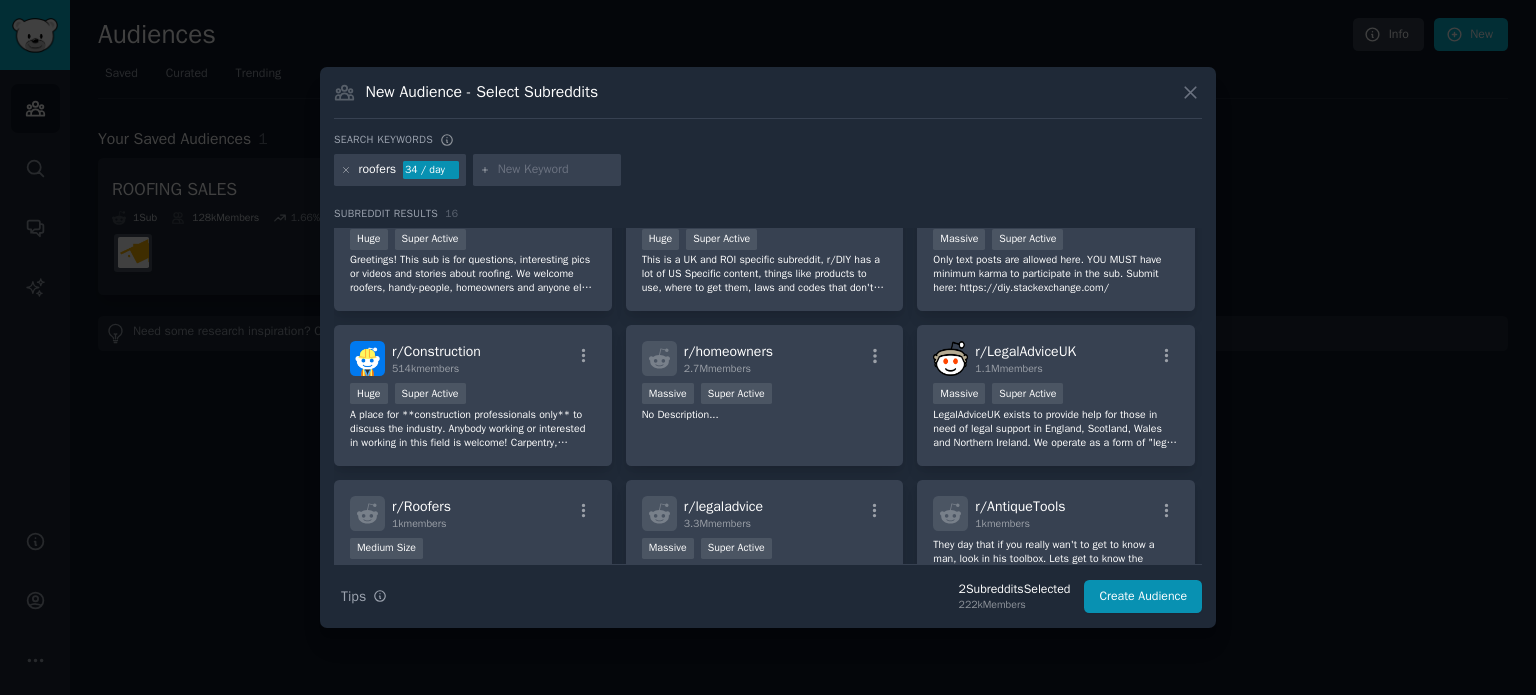scroll, scrollTop: 0, scrollLeft: 0, axis: both 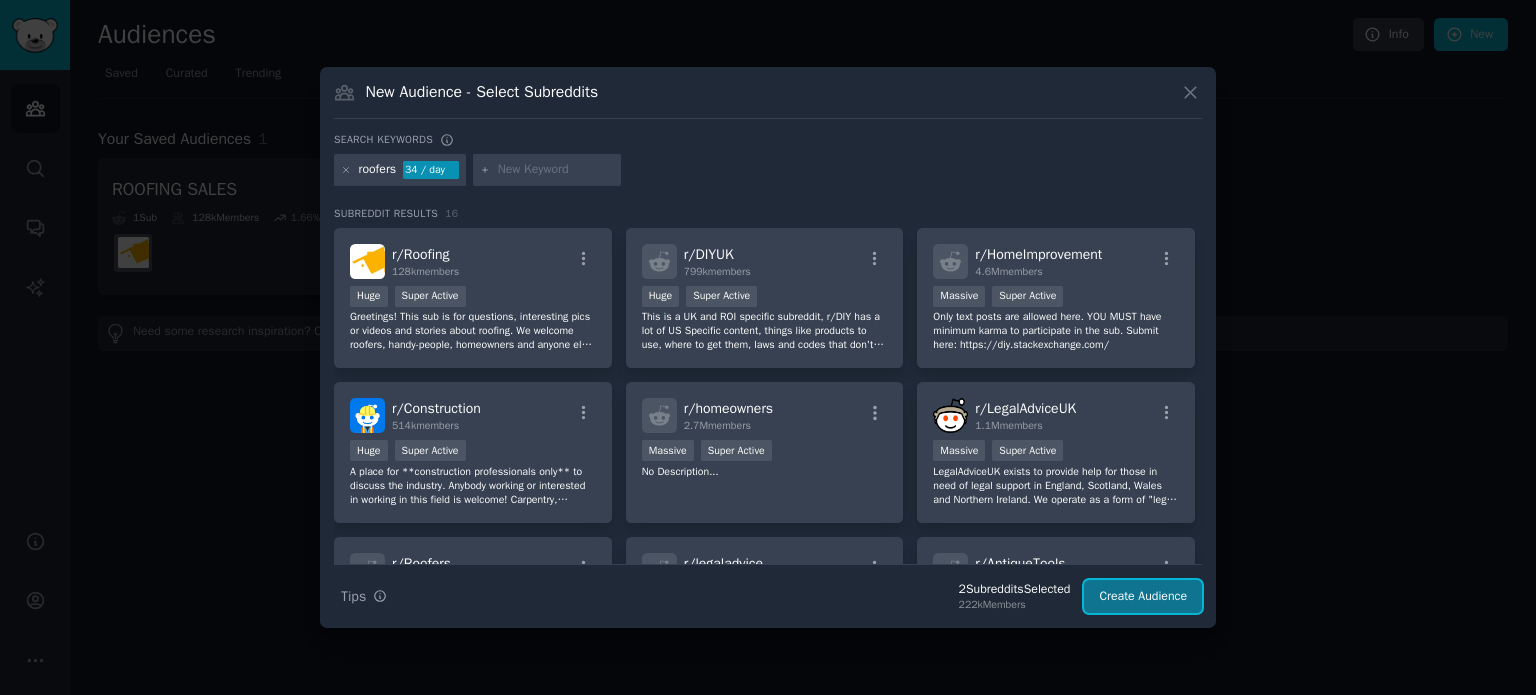 click on "Create Audience" at bounding box center [1143, 597] 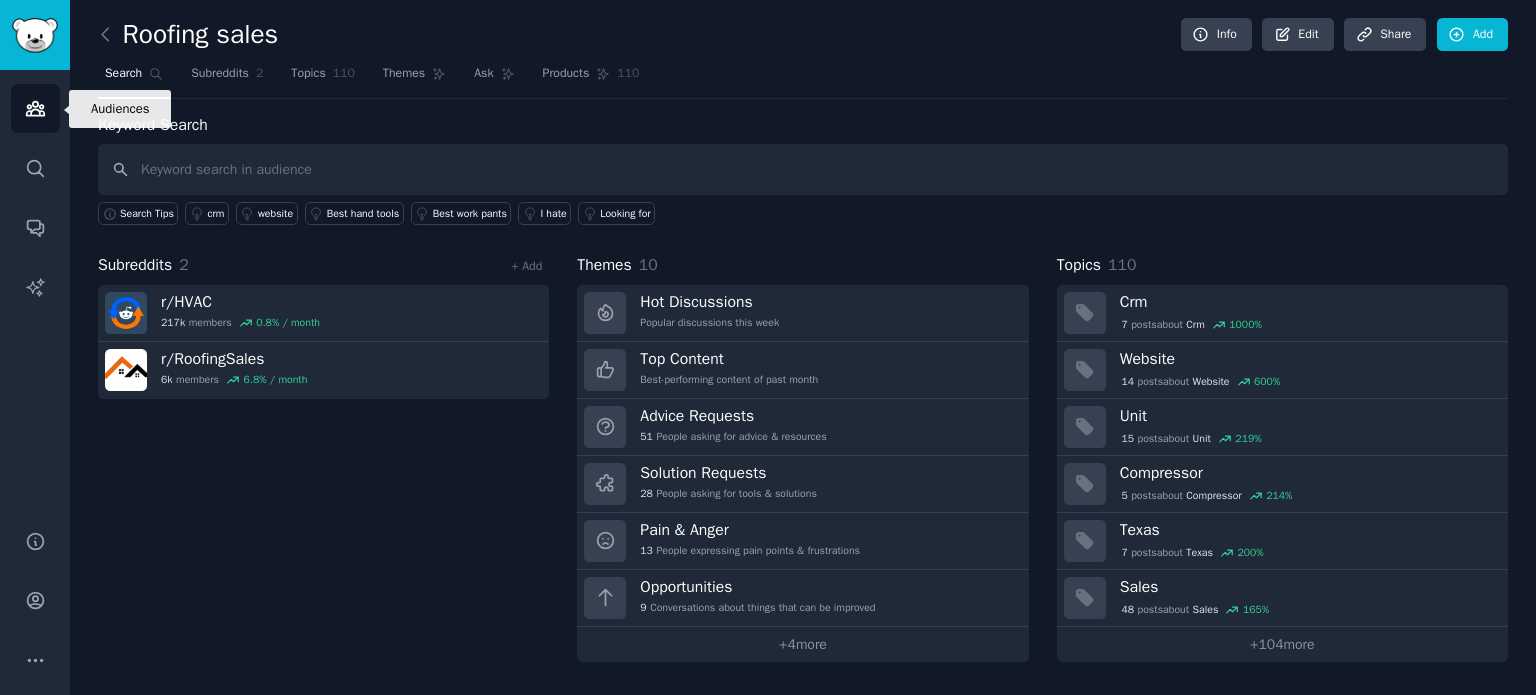 click 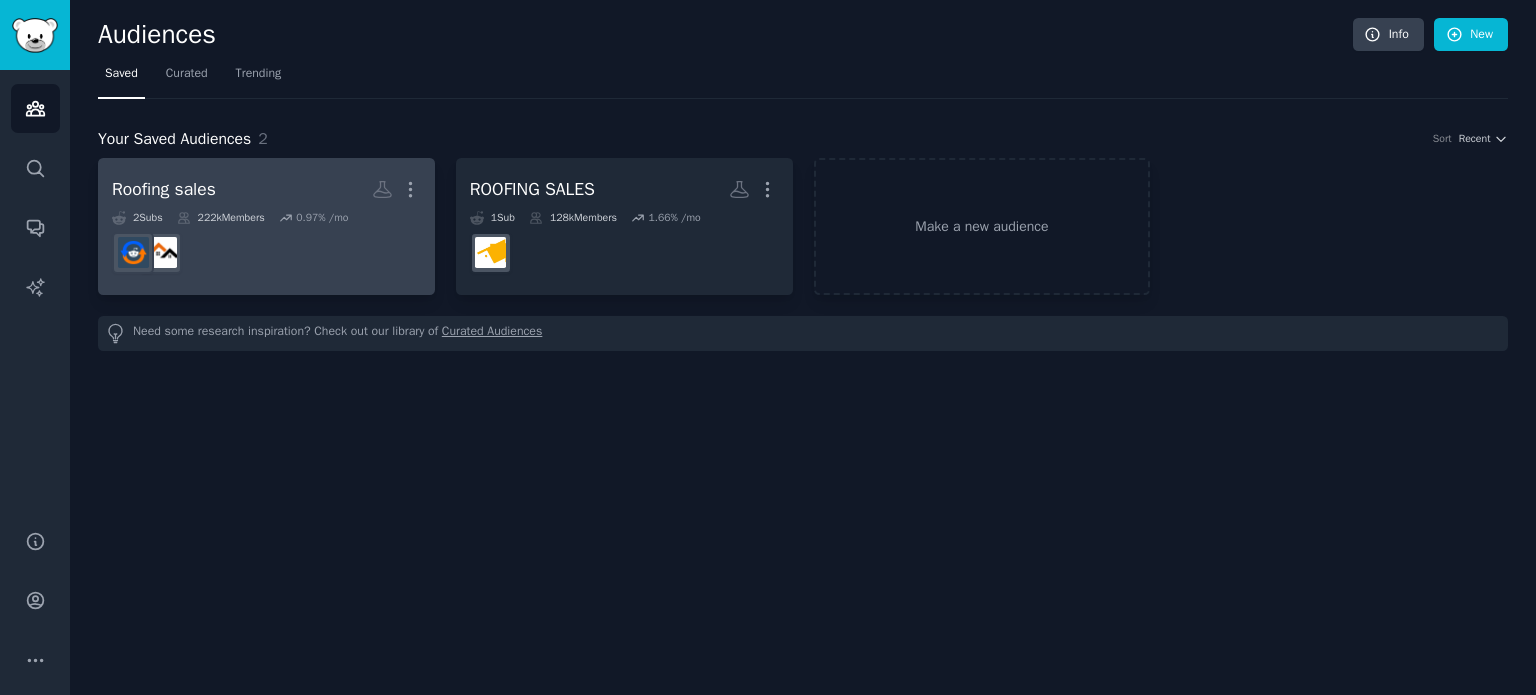 click on "r/HVAC" at bounding box center [266, 253] 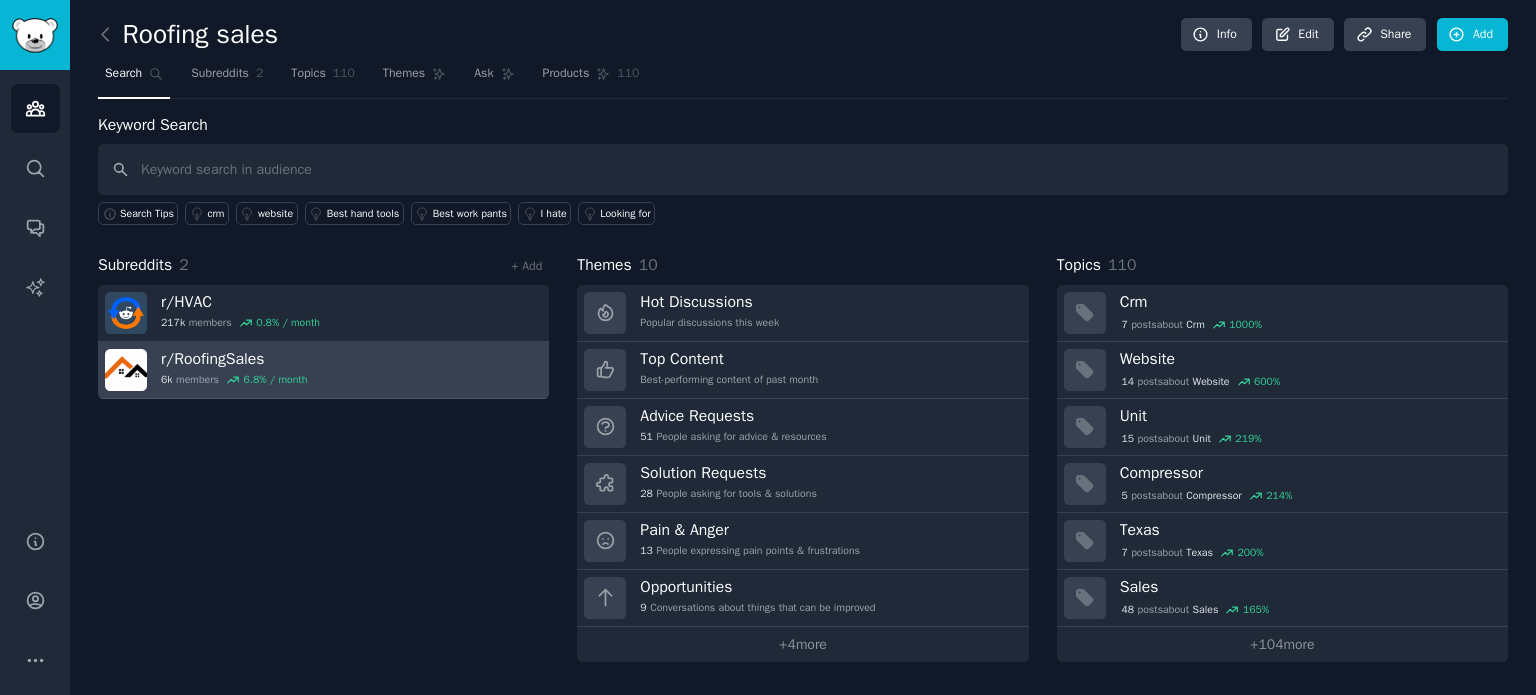 click on "r/ RoofingSales 6k members 6.8 % / month" at bounding box center [323, 370] 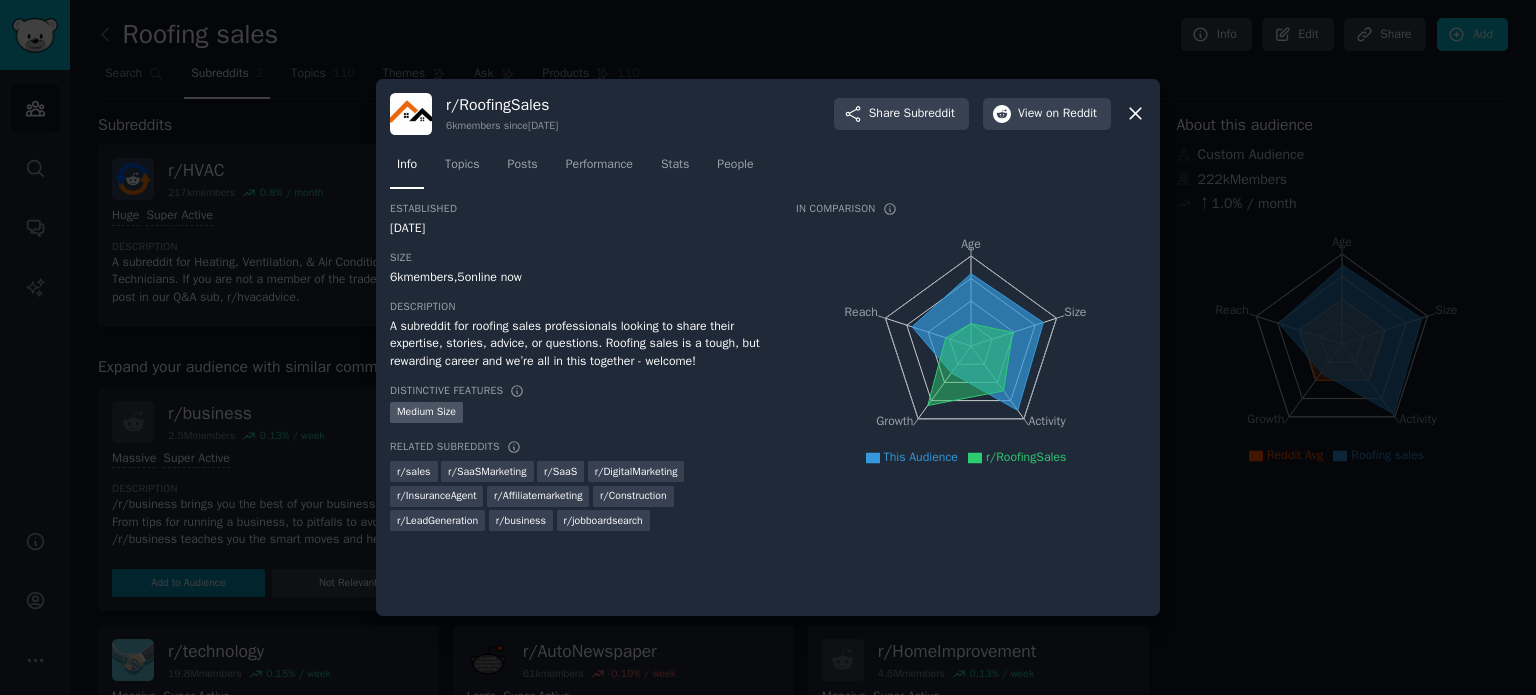 click at bounding box center [768, 347] 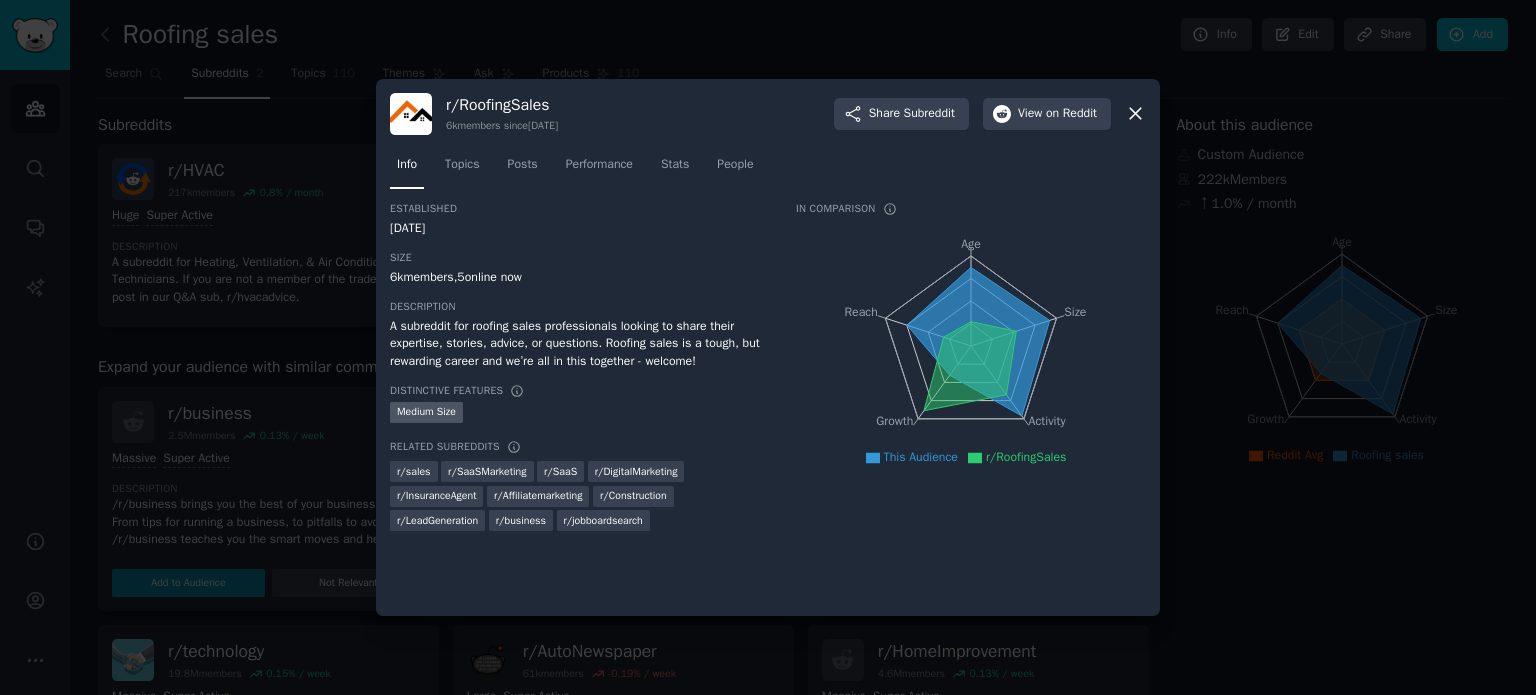 click at bounding box center [768, 347] 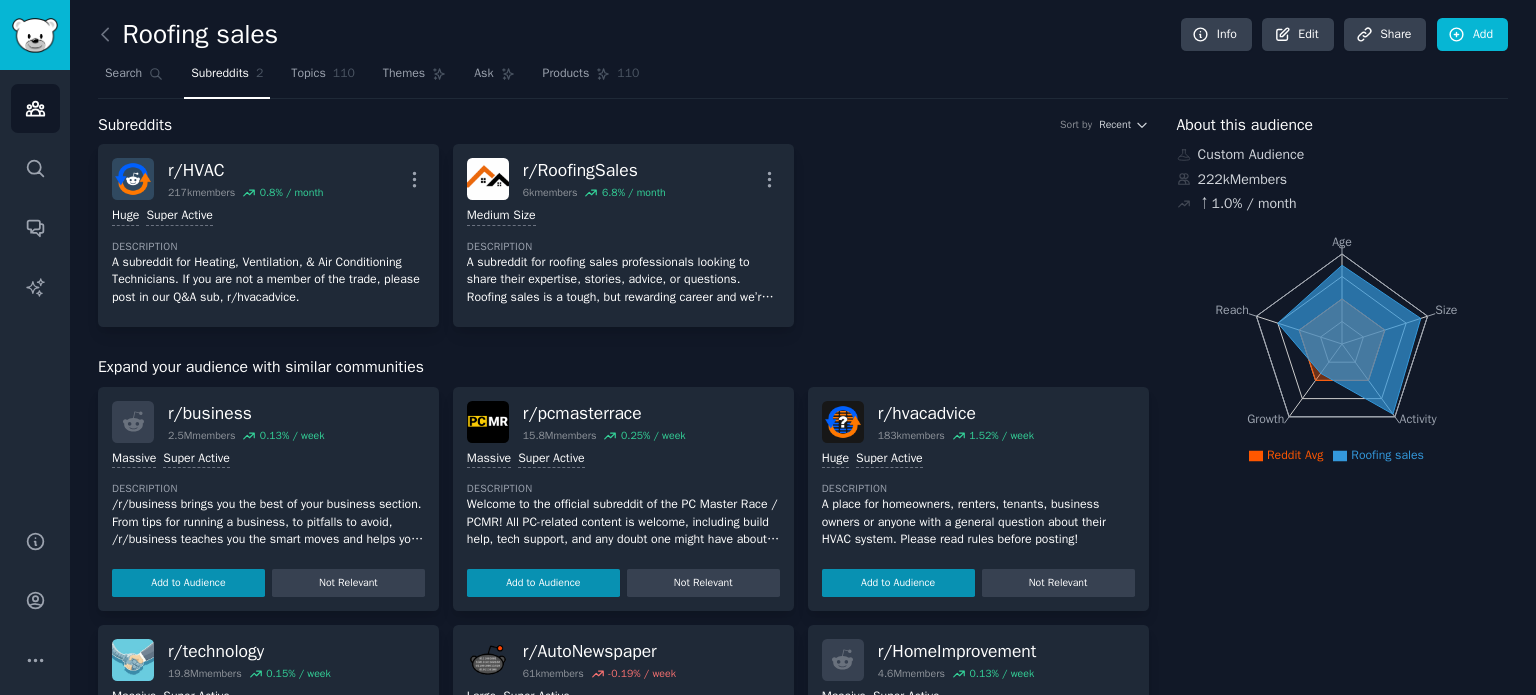 click on "Subreddits" at bounding box center (220, 74) 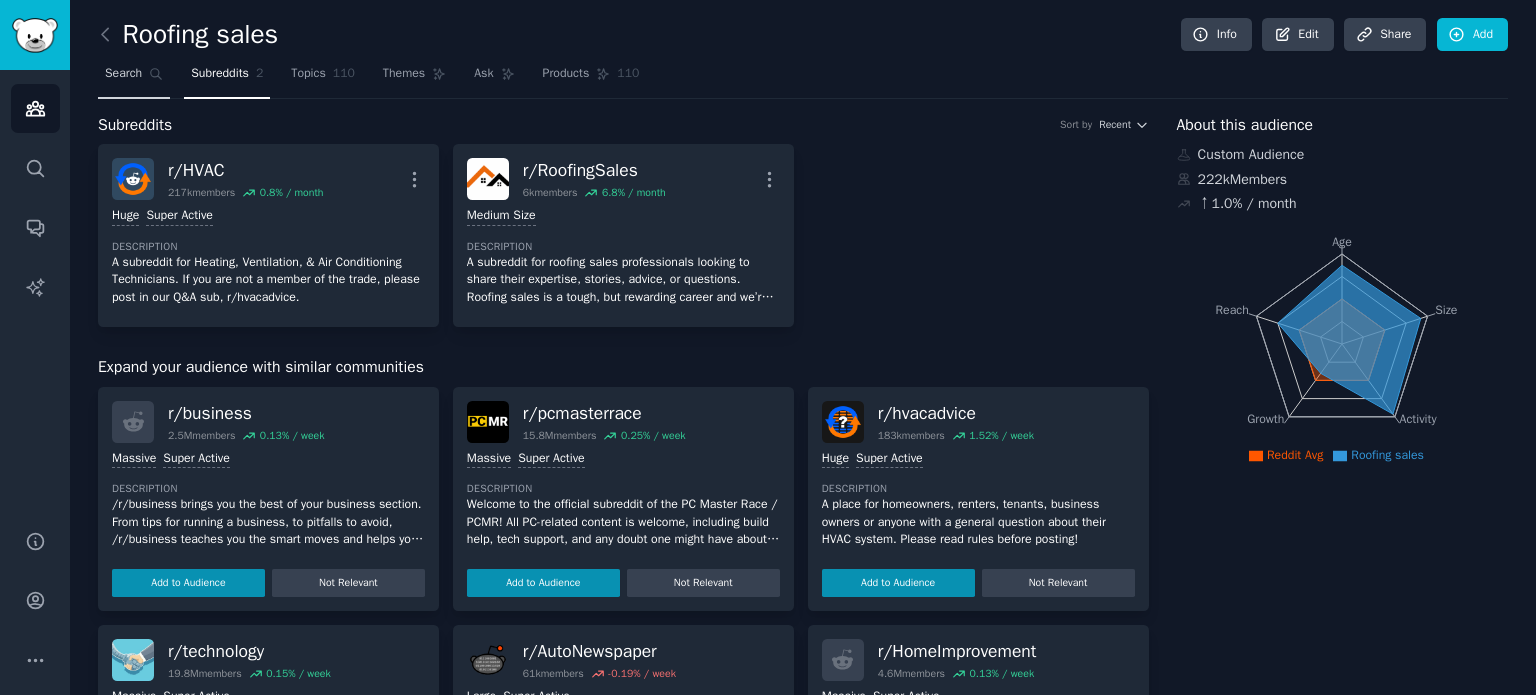 click 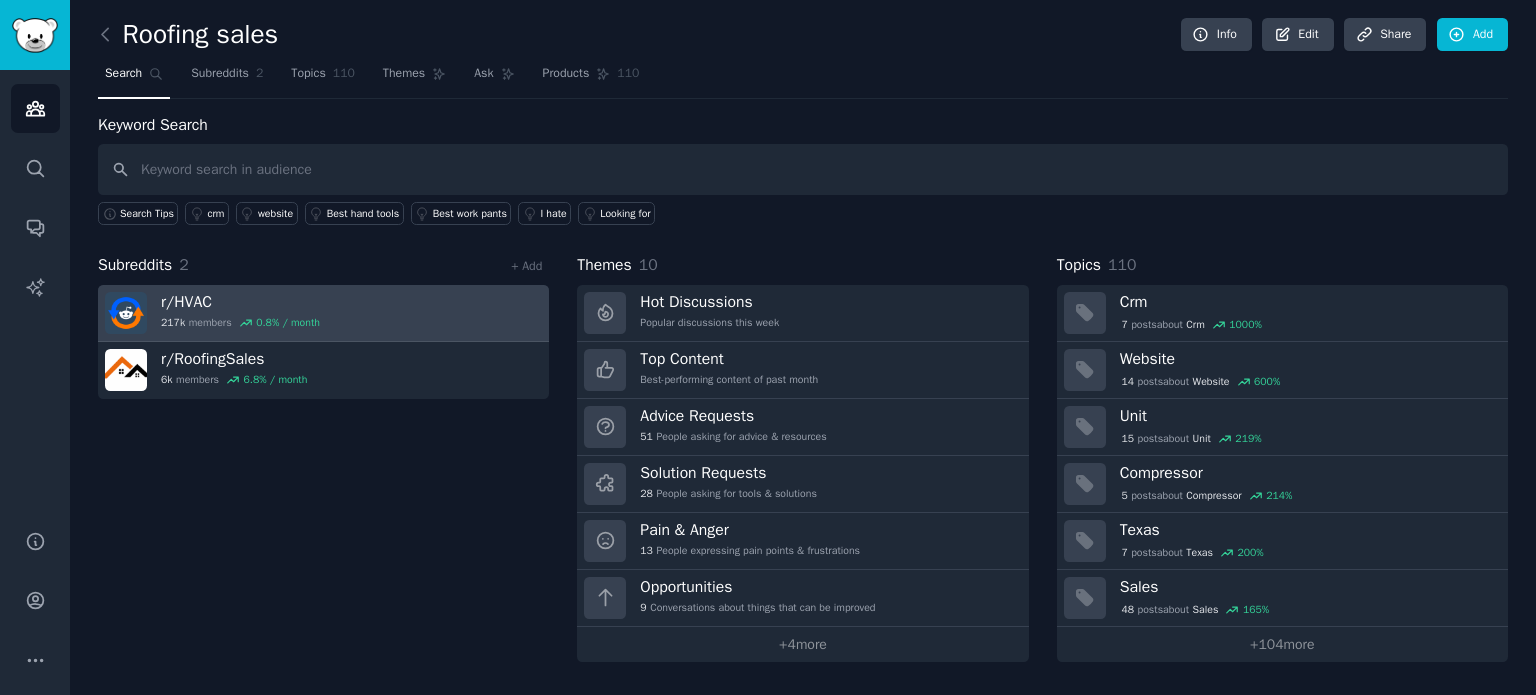 drag, startPoint x: 232, startPoint y: 307, endPoint x: 159, endPoint y: 299, distance: 73.43705 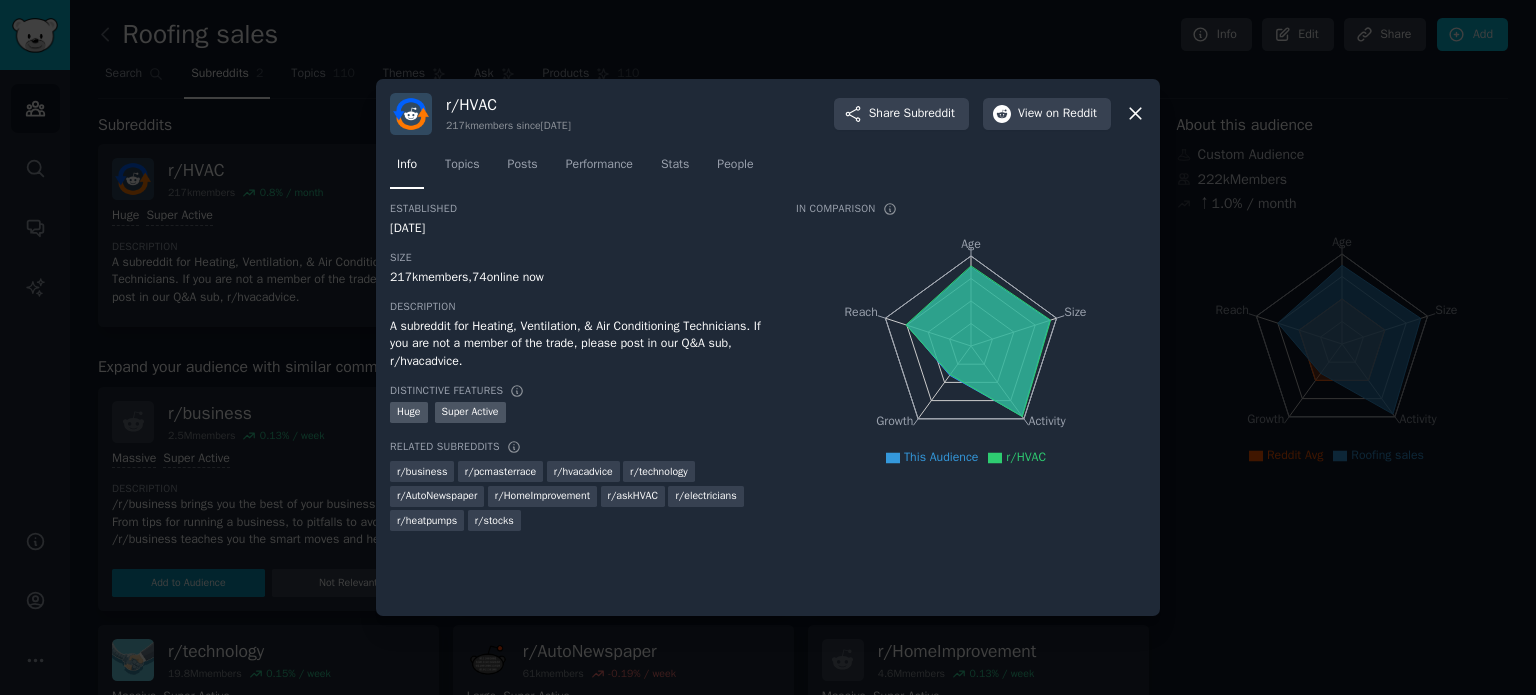 click 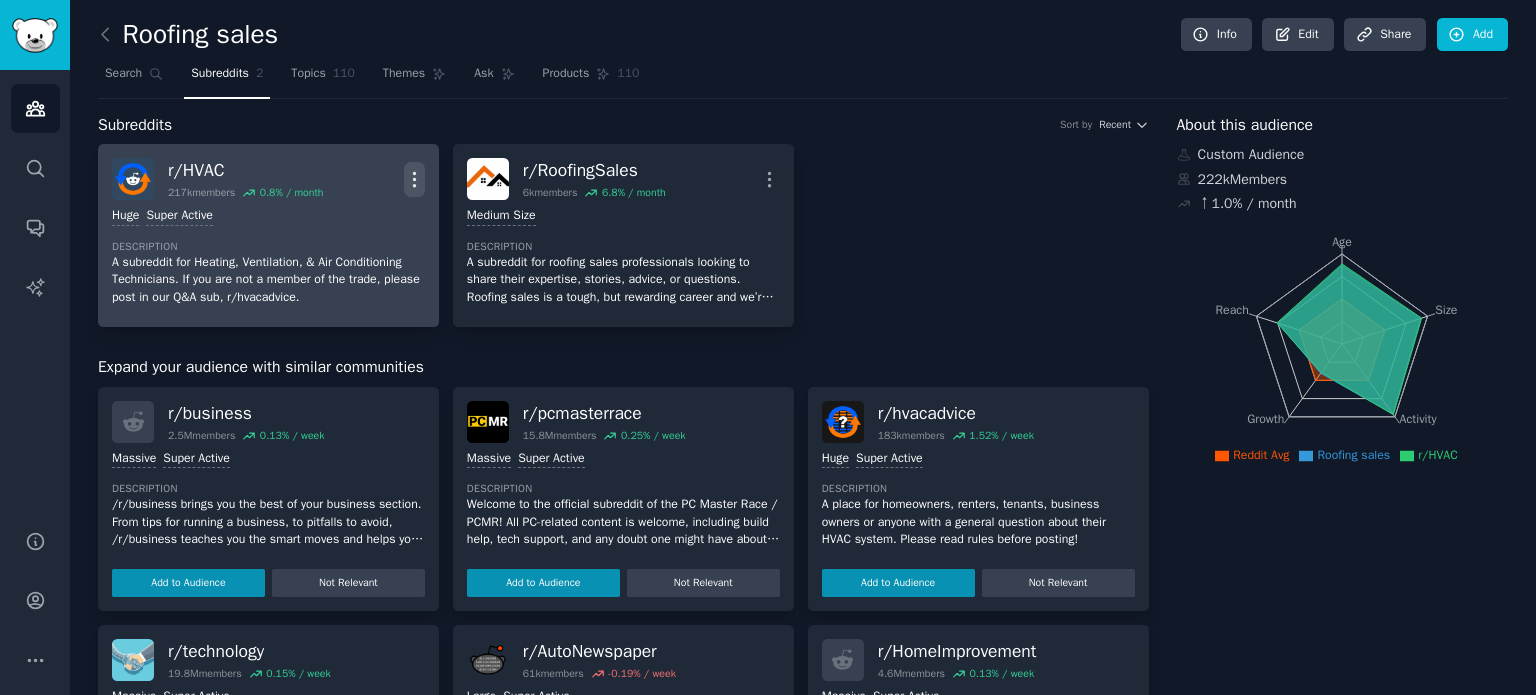 click 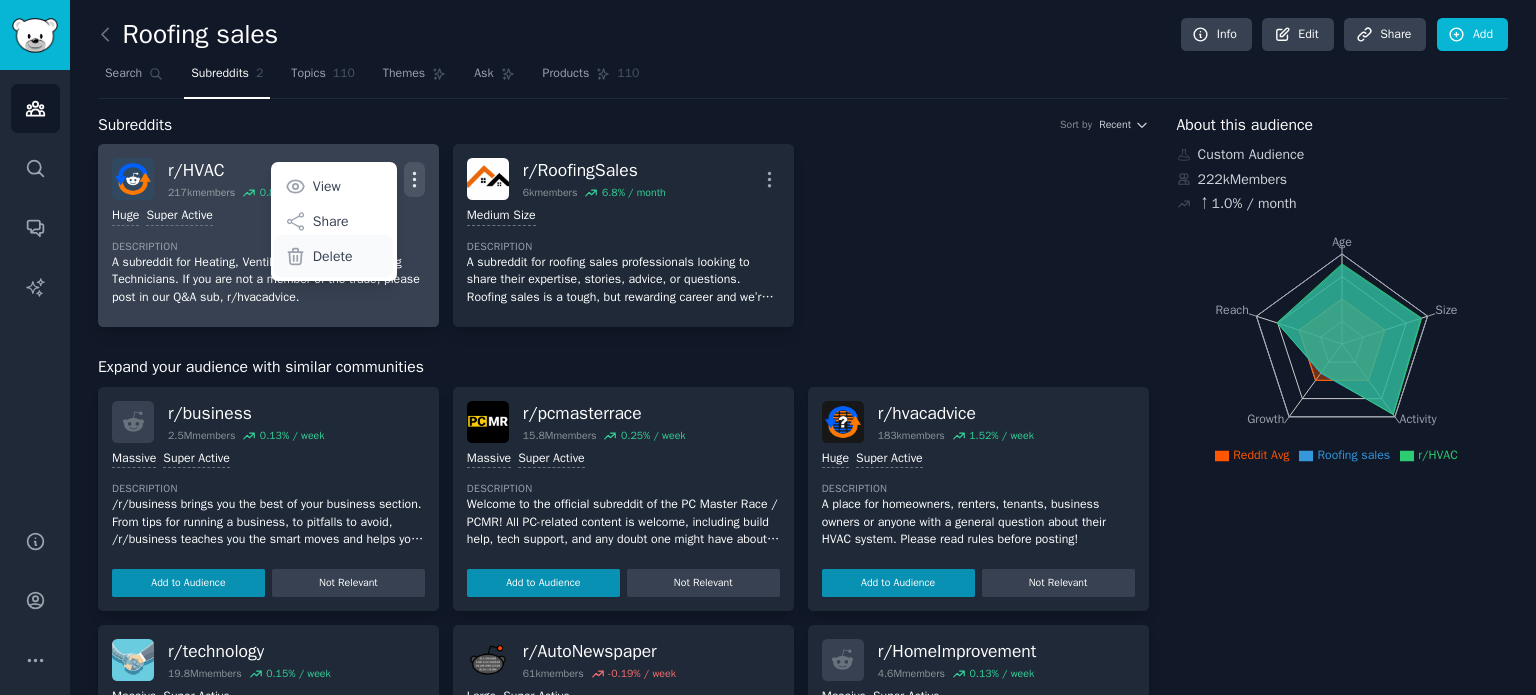 click 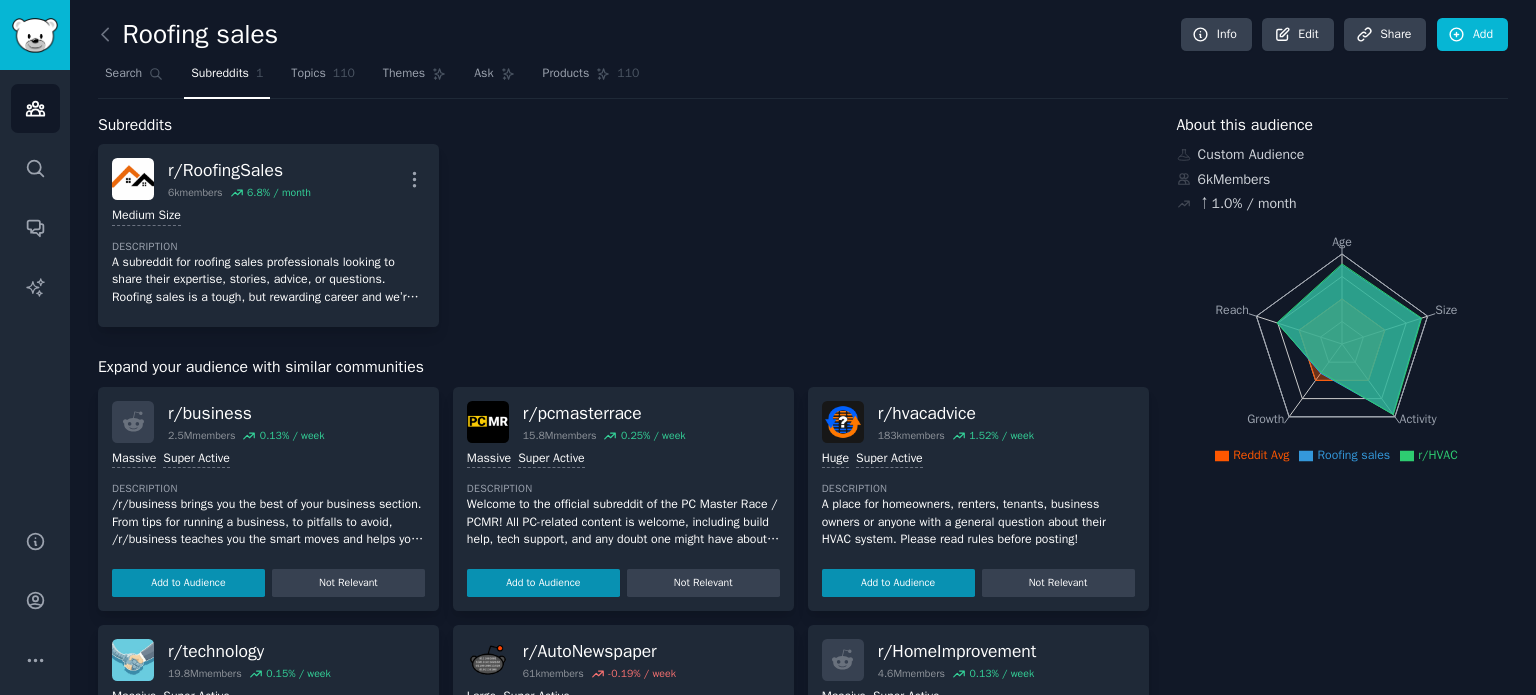 click on "A subreddit for roofing sales professionals looking to share their expertise, stories, advice, or questions. Roofing sales is a tough, but rewarding career and we’re all in this together - welcome!" at bounding box center [268, 280] 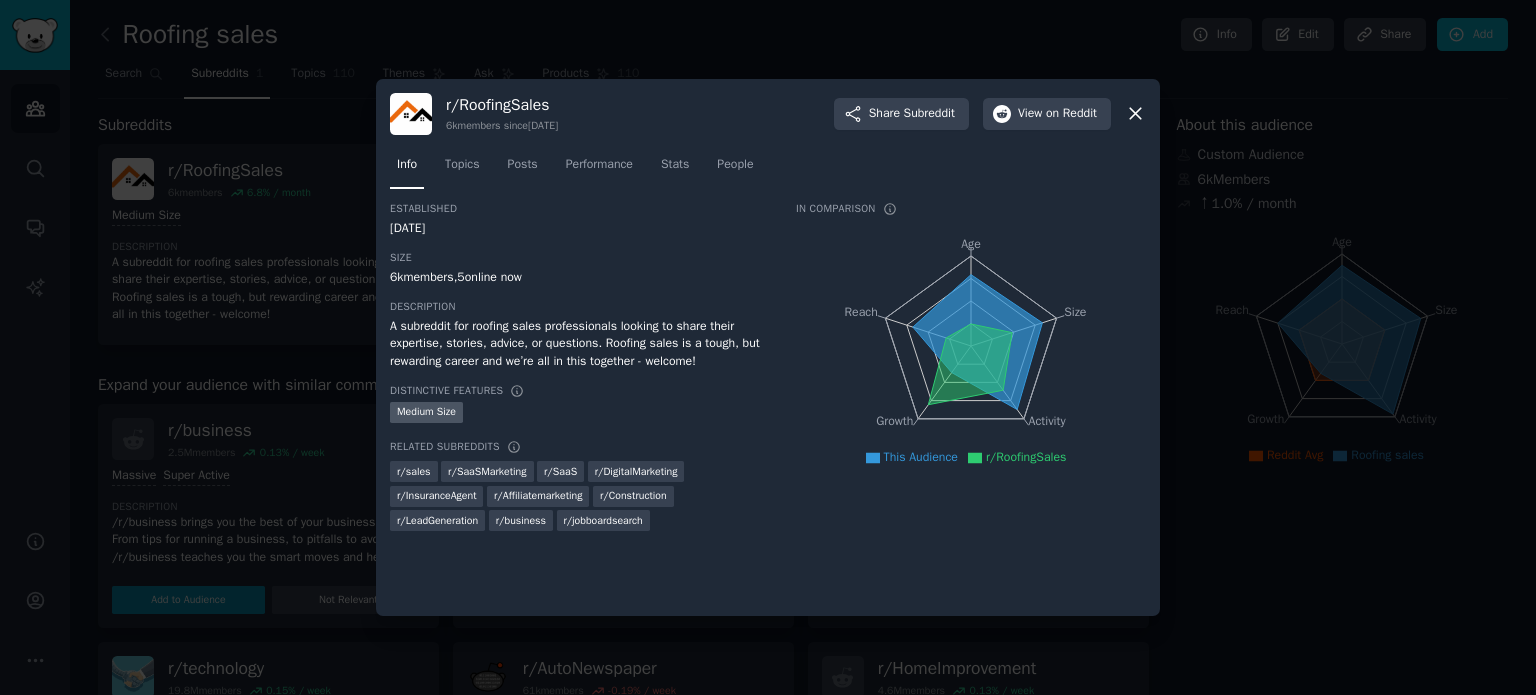 click at bounding box center [768, 347] 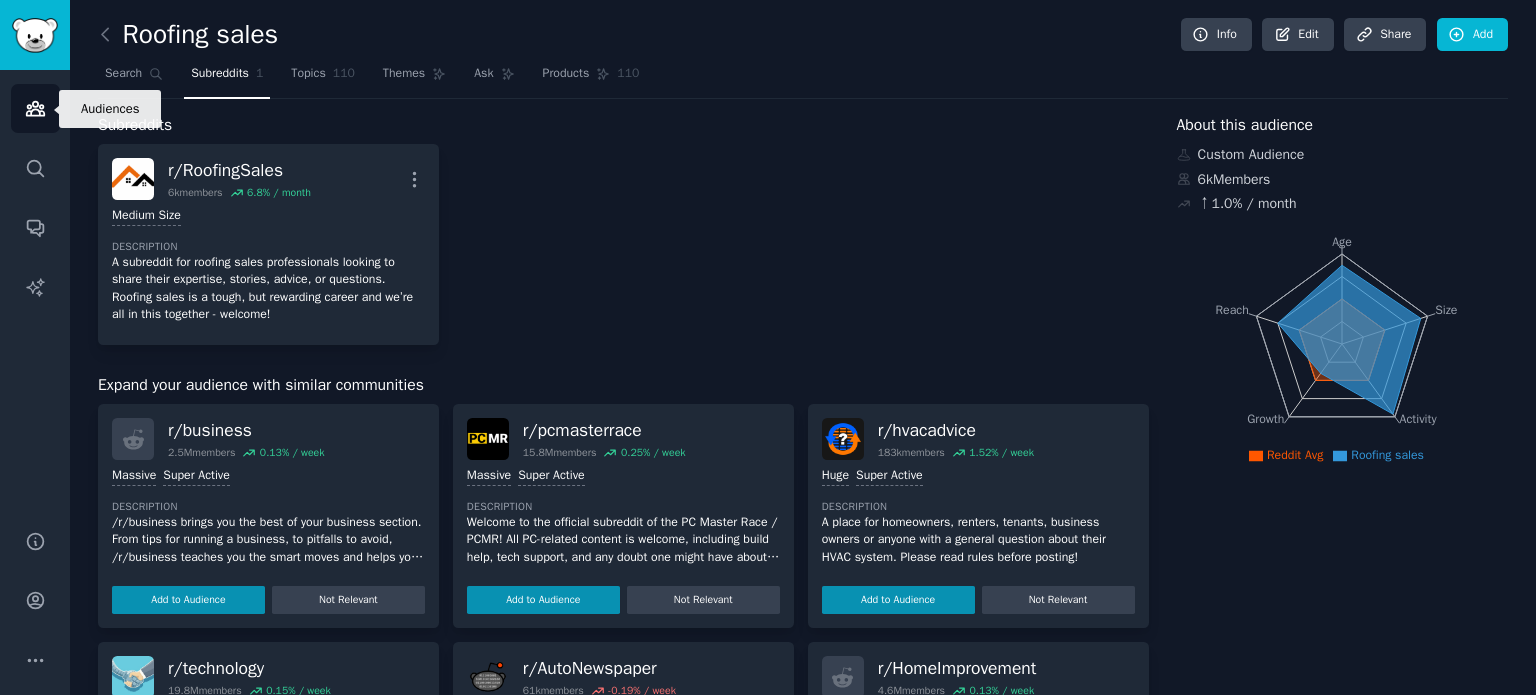 click on "Audiences" at bounding box center (35, 108) 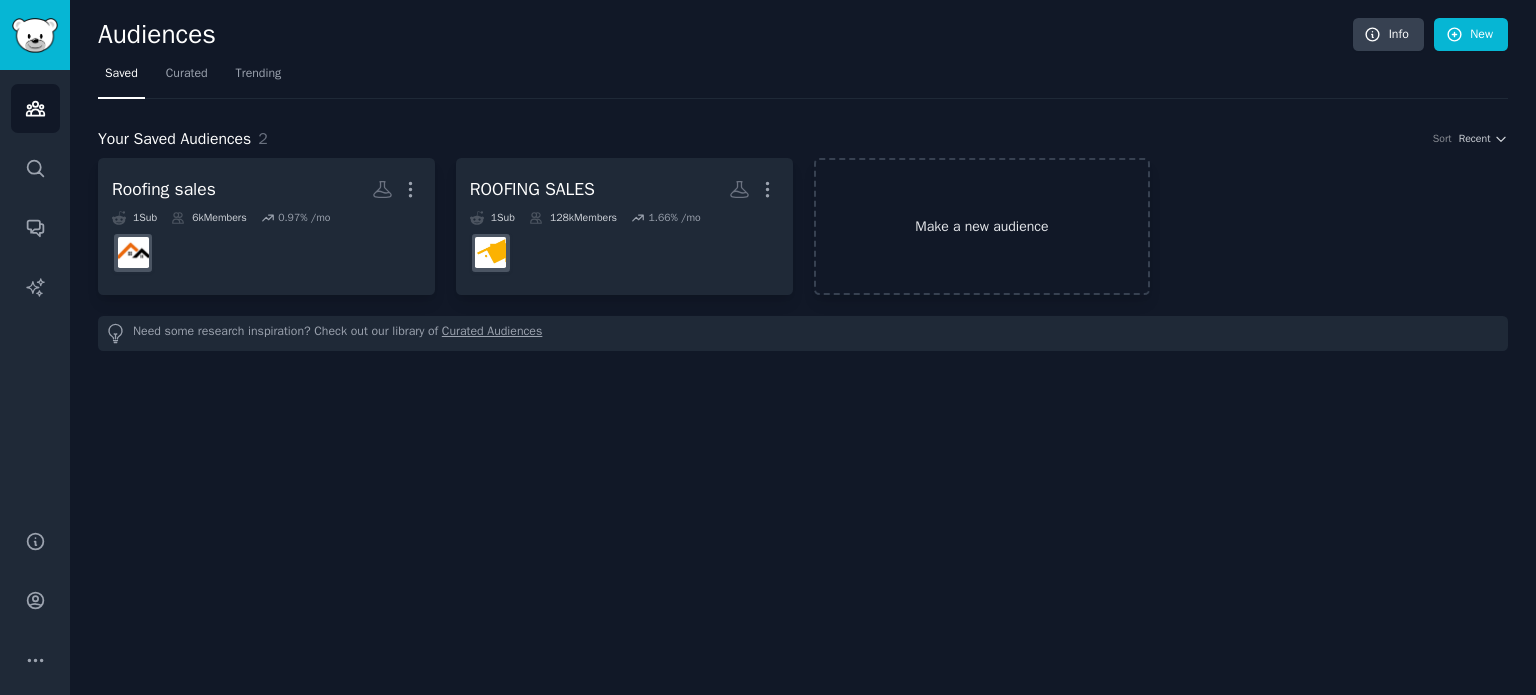 click on "Make a new audience" at bounding box center (982, 226) 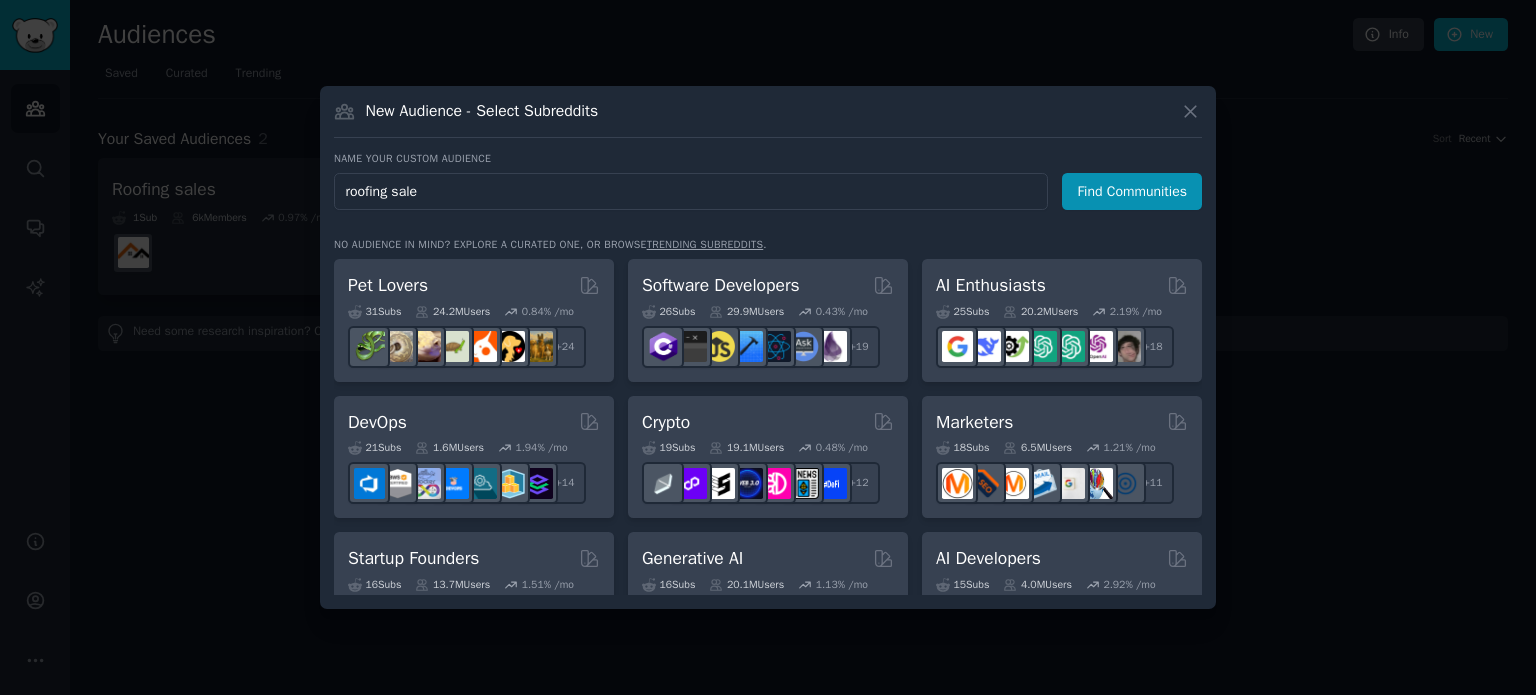 type on "roofing sales" 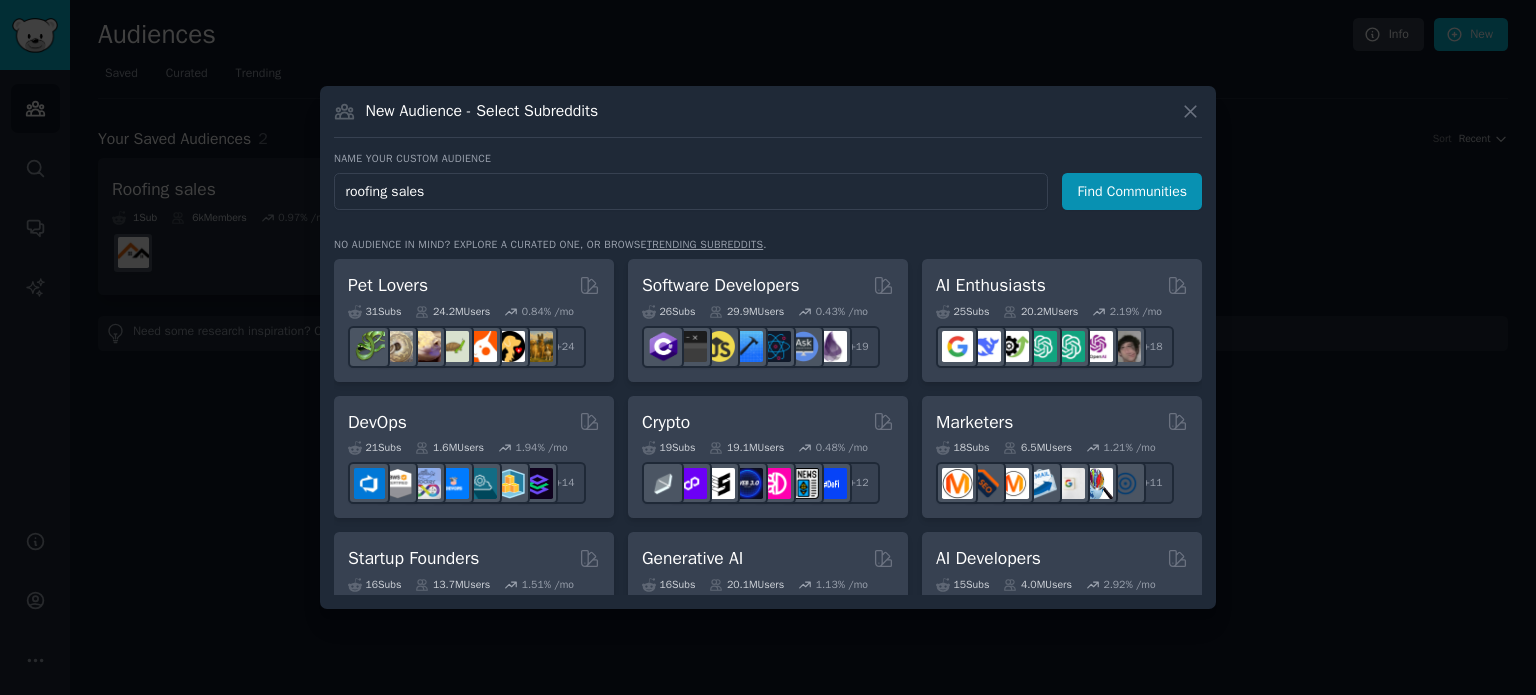 click on "Find Communities" at bounding box center [1132, 191] 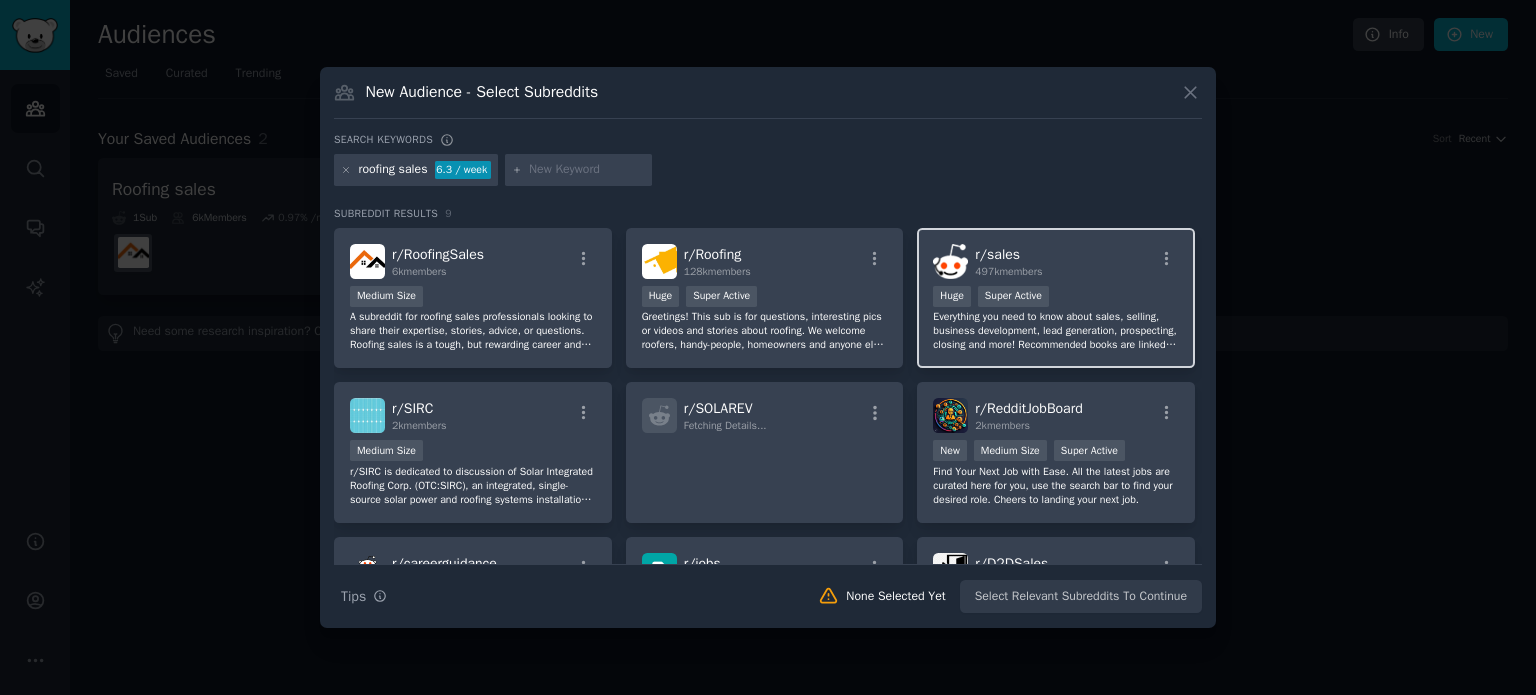 click on "497k  members" at bounding box center (1008, 271) 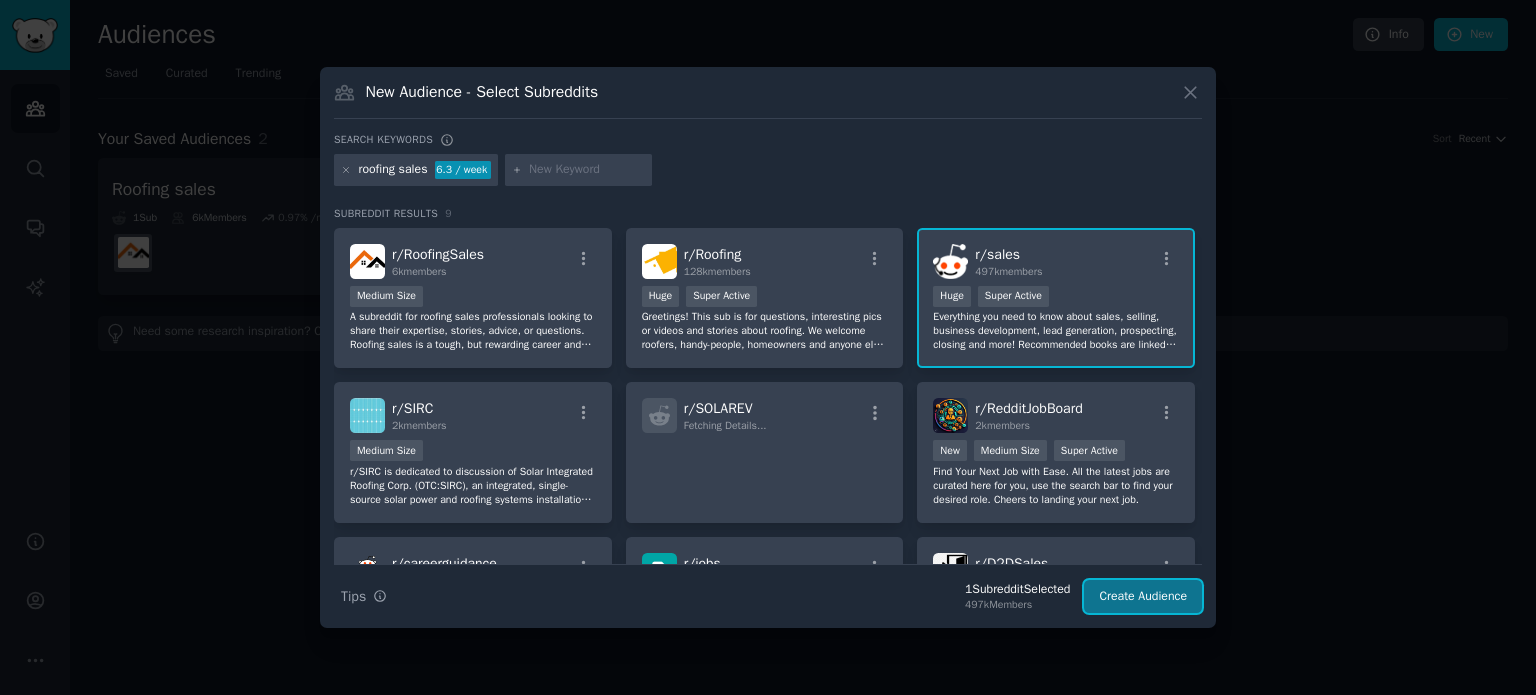 click on "Create Audience" at bounding box center [1143, 597] 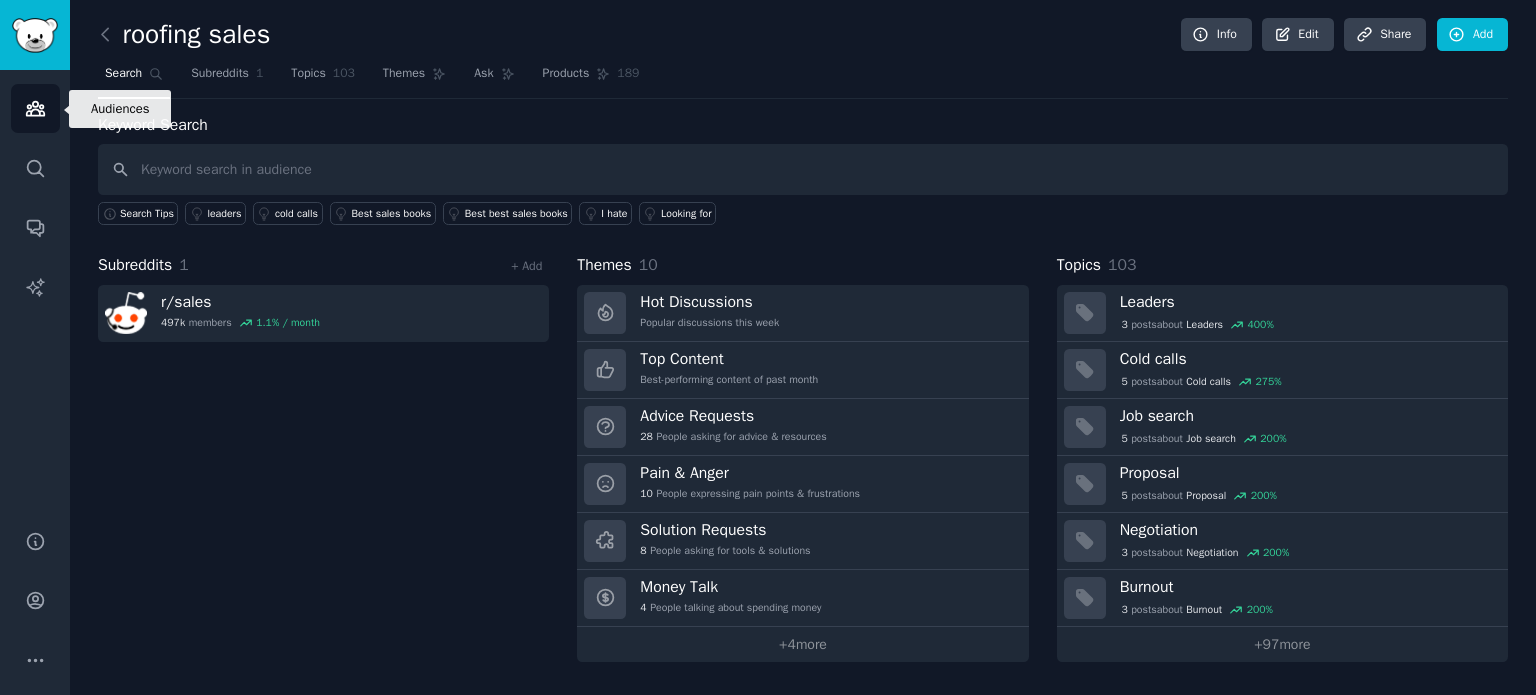 click on "Audiences" at bounding box center [35, 108] 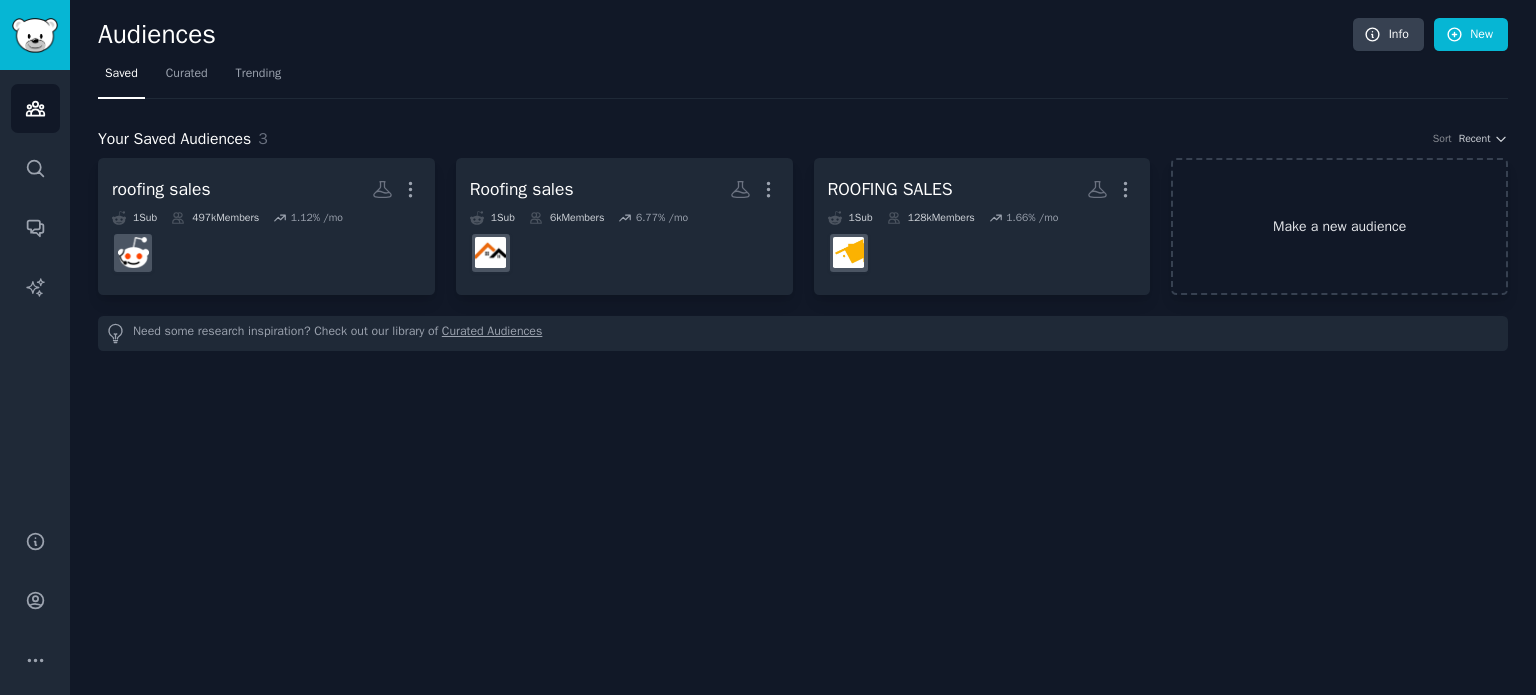 click on "Make a new audience" at bounding box center (1339, 226) 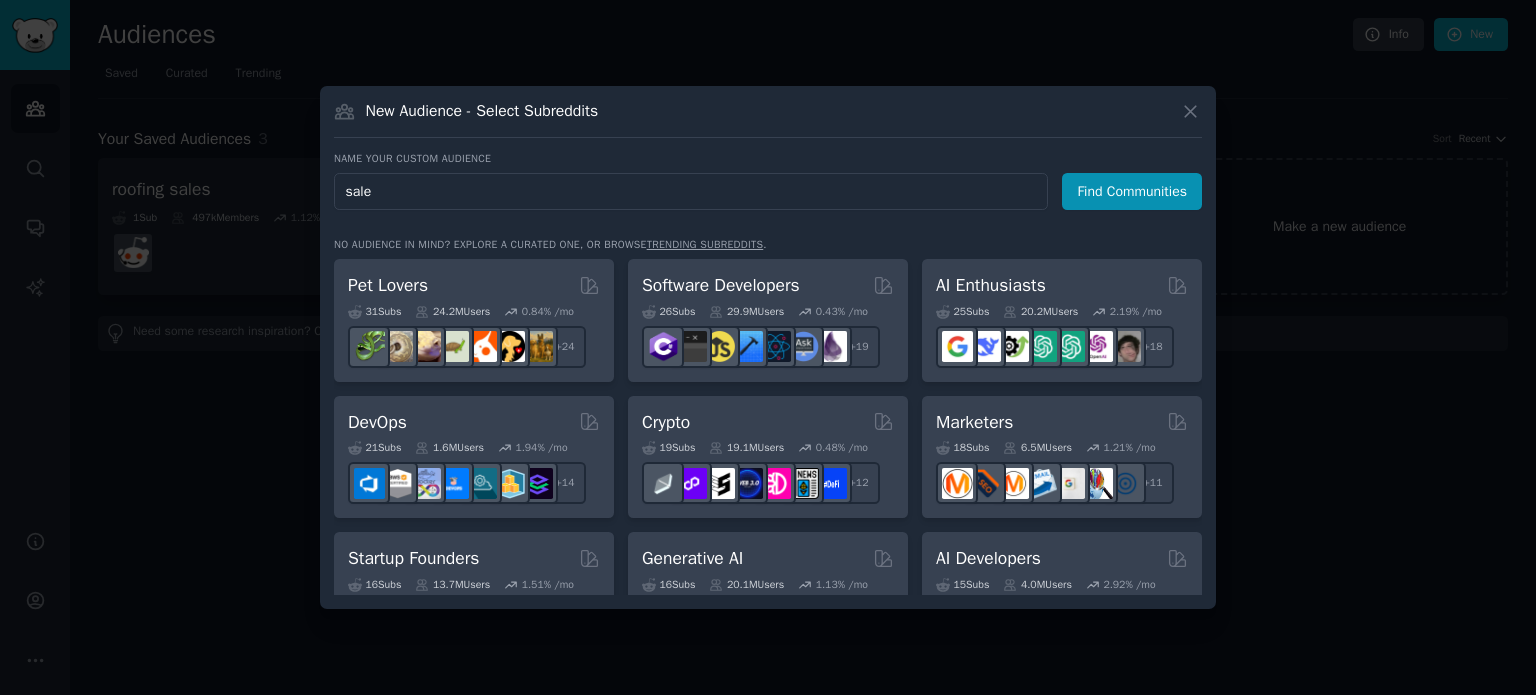 type on "sales" 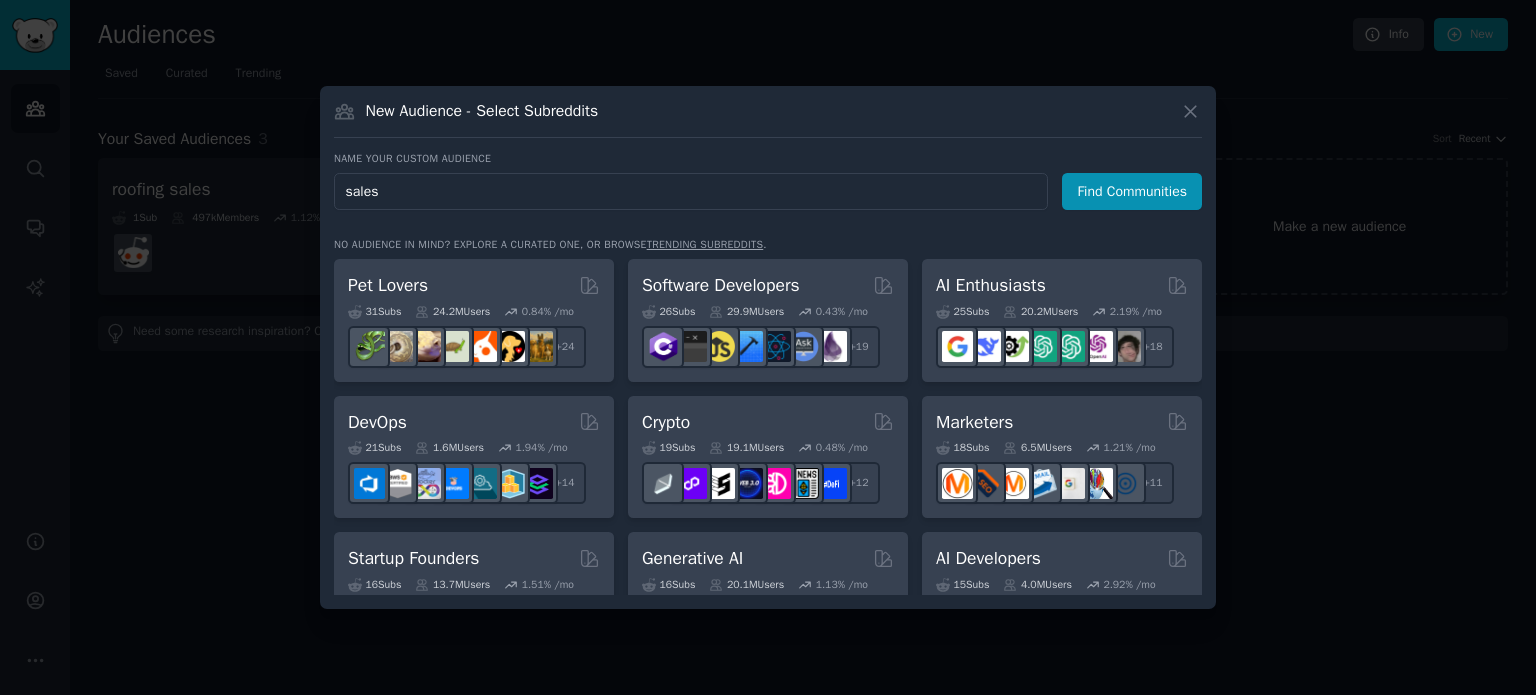 click on "Find Communities" at bounding box center [1132, 191] 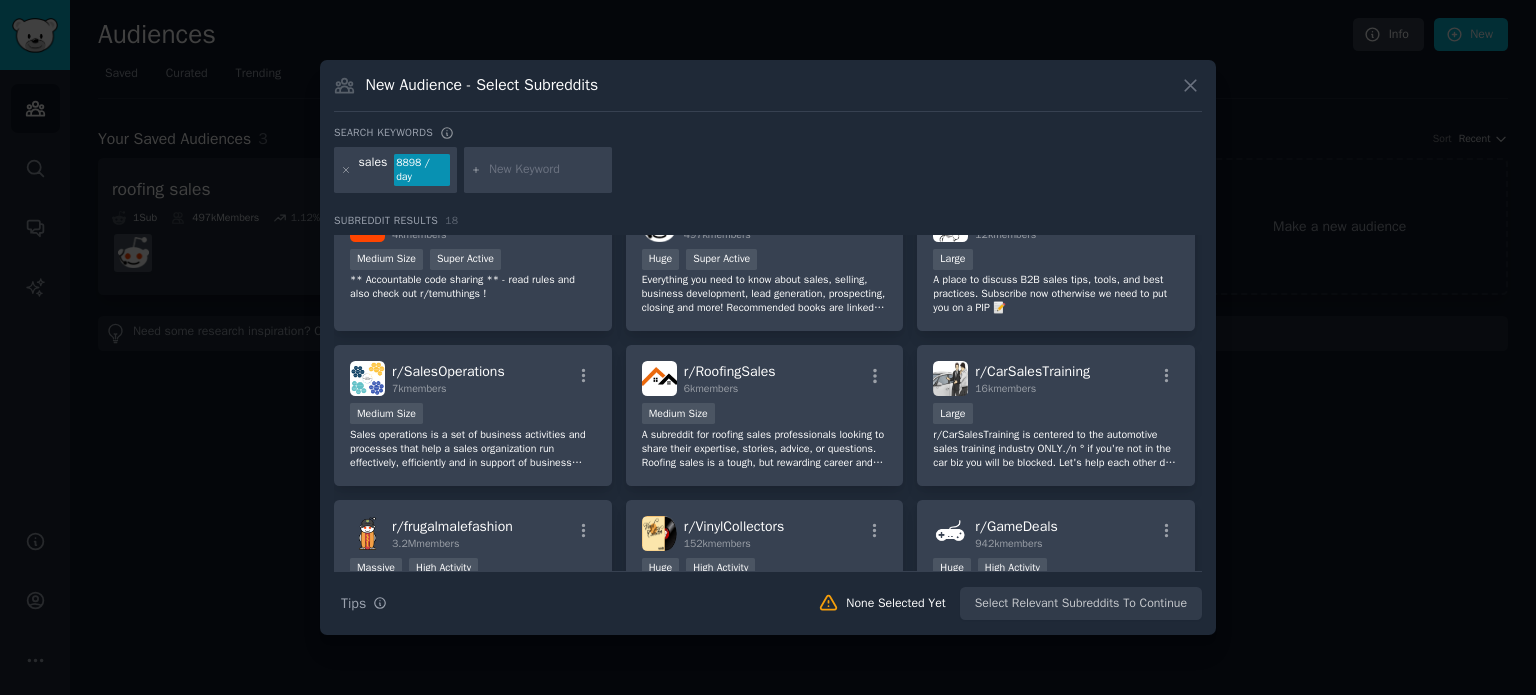 scroll, scrollTop: 0, scrollLeft: 0, axis: both 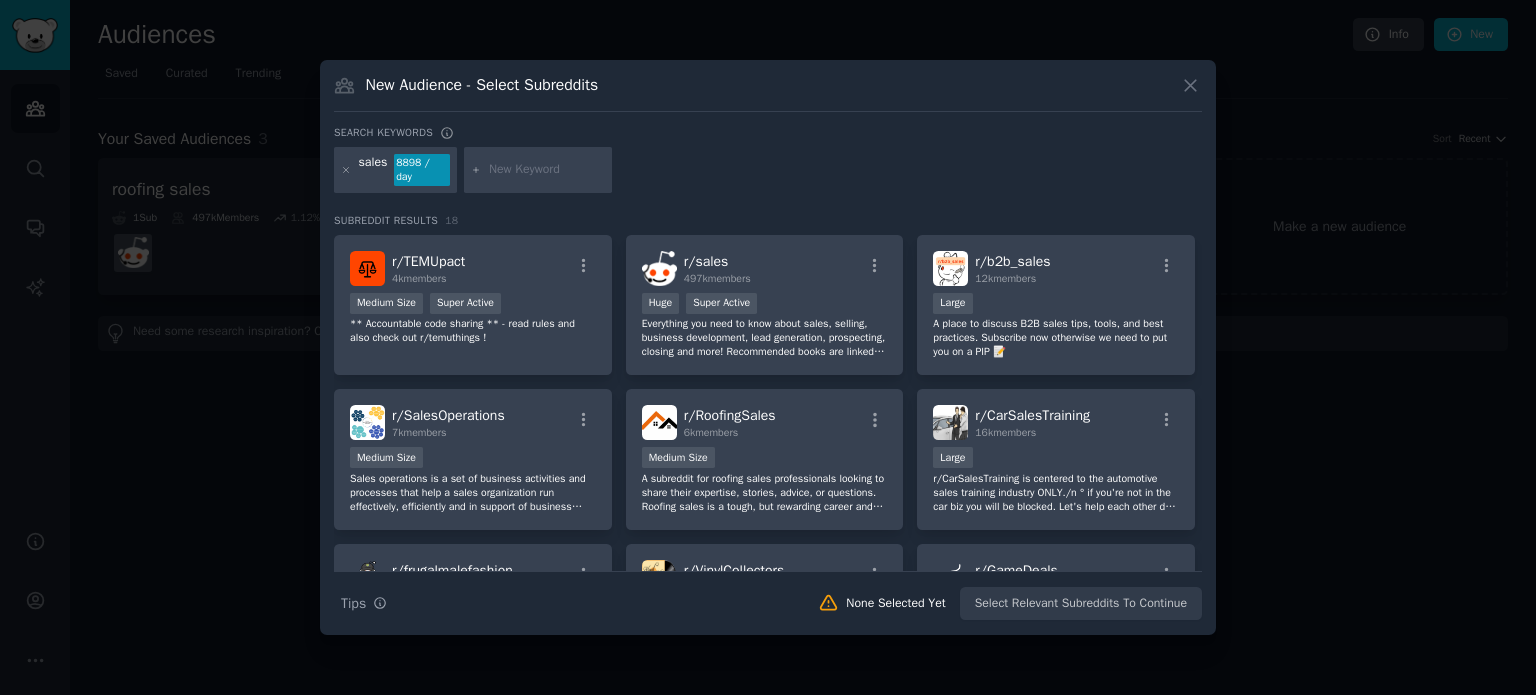 click on "sales 8898 / day" at bounding box center (395, 170) 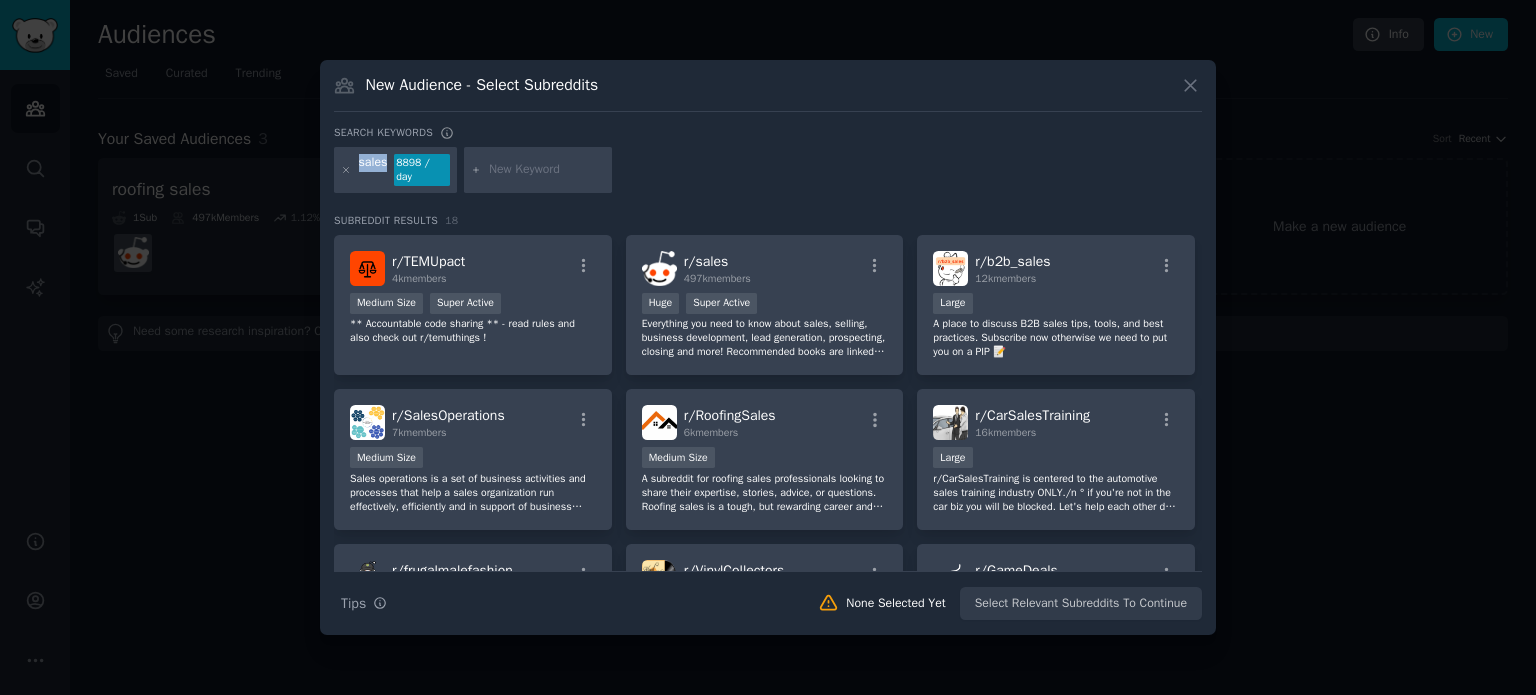 click on "sales" at bounding box center [373, 170] 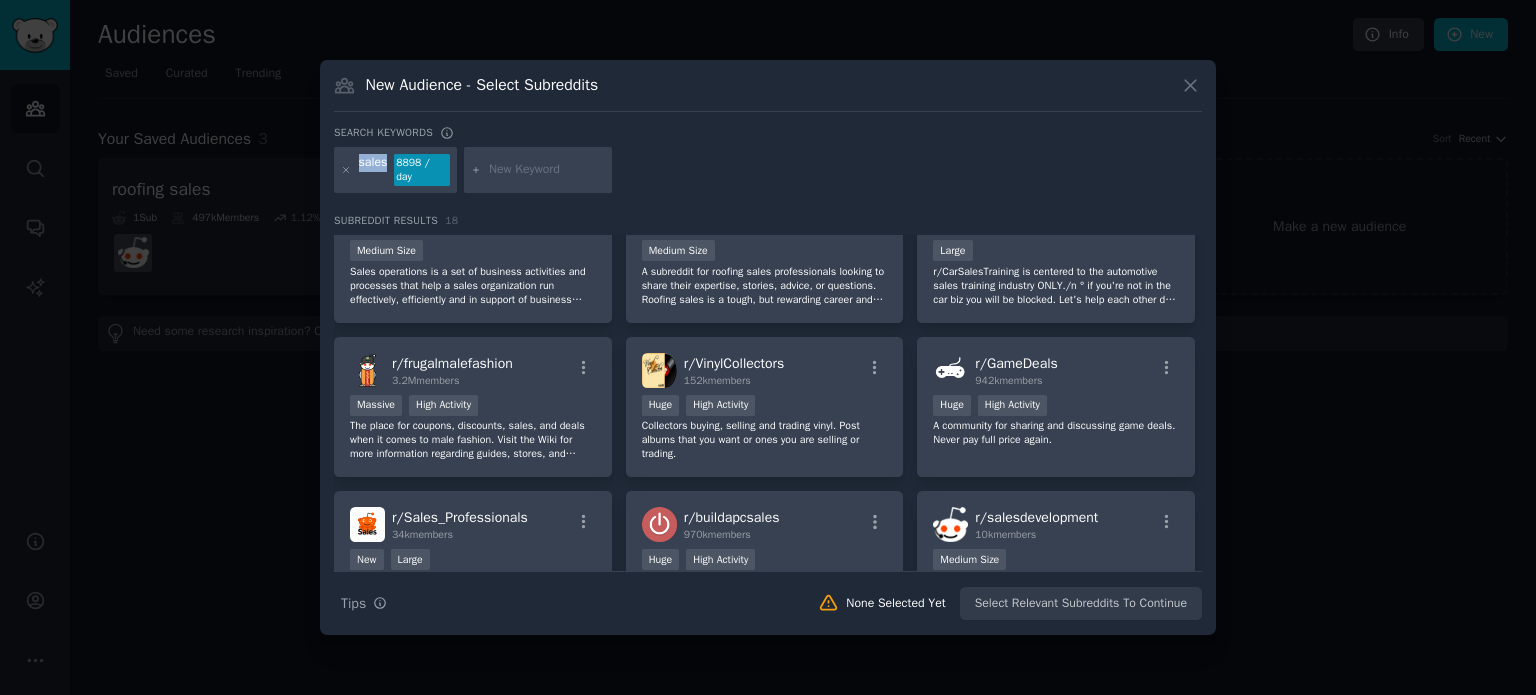scroll, scrollTop: 0, scrollLeft: 0, axis: both 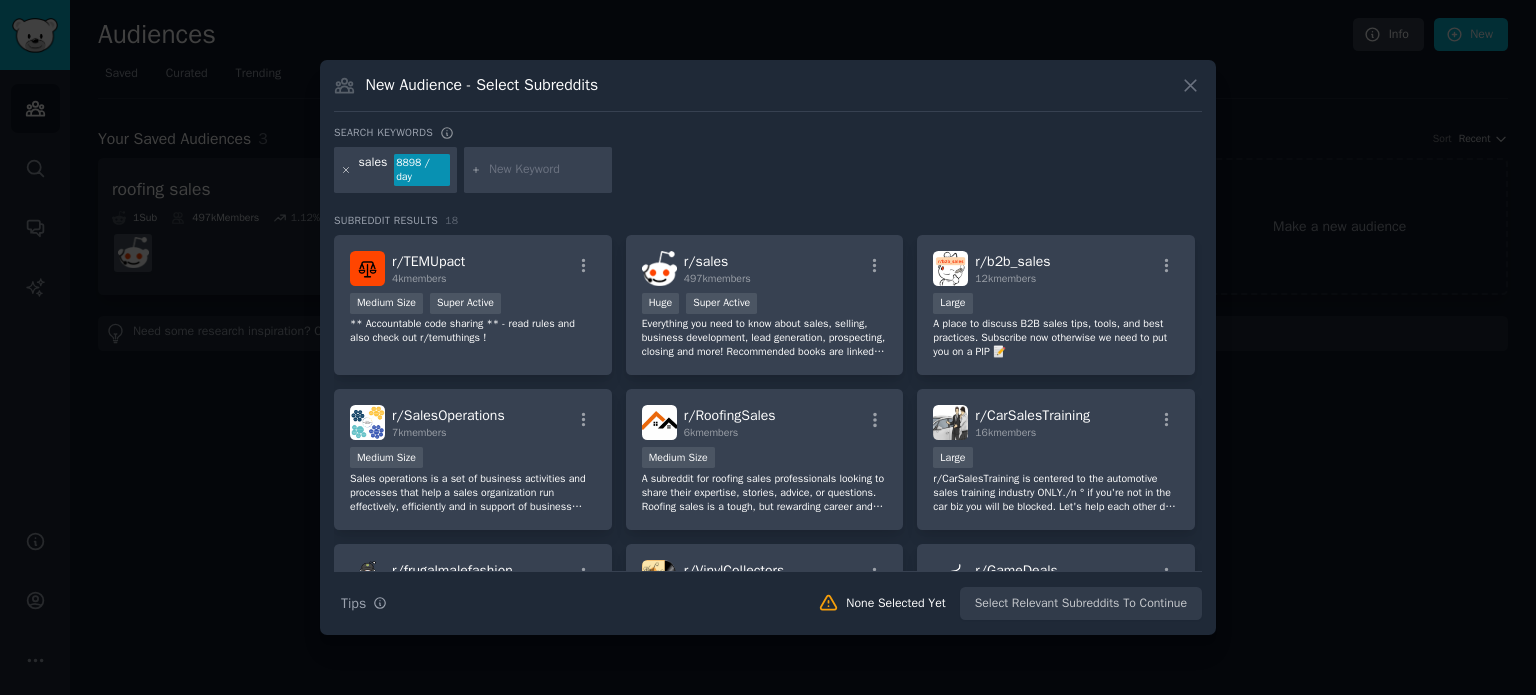 click 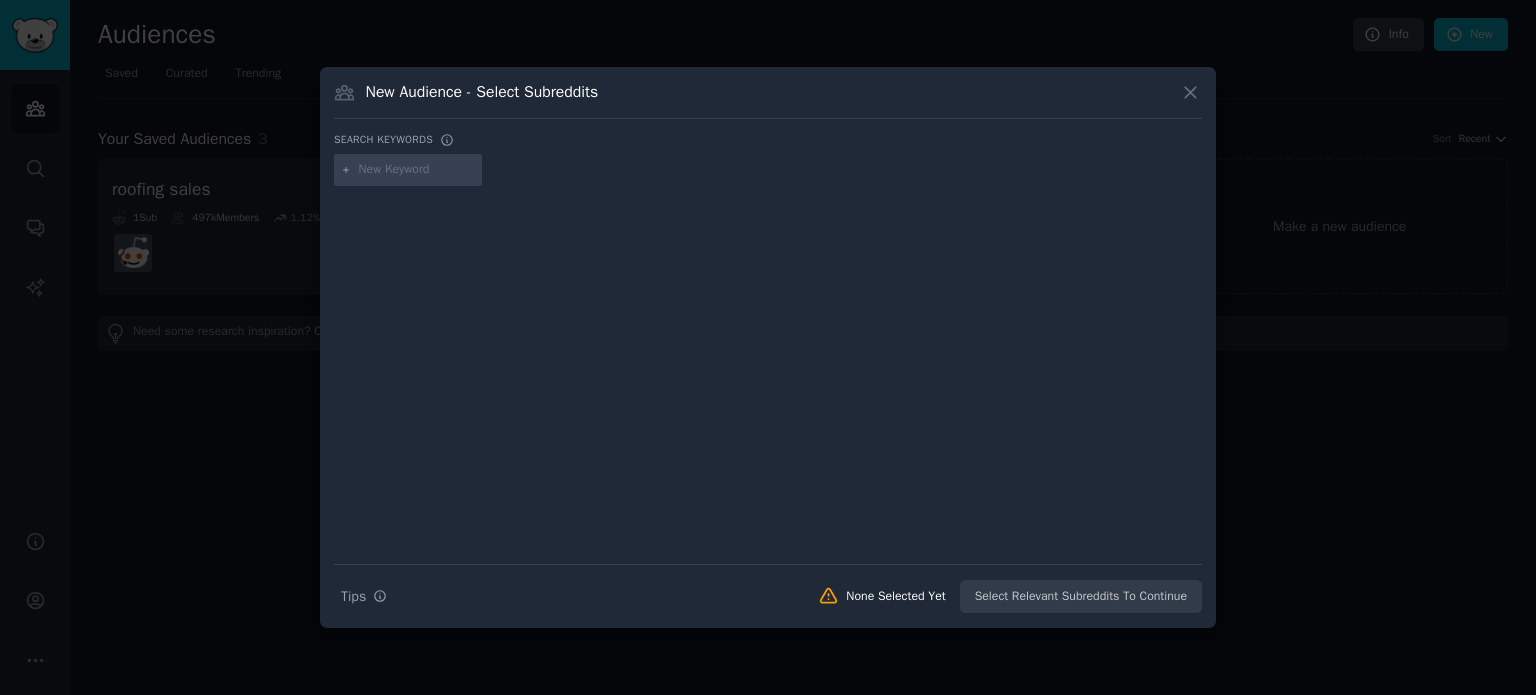 click at bounding box center (417, 170) 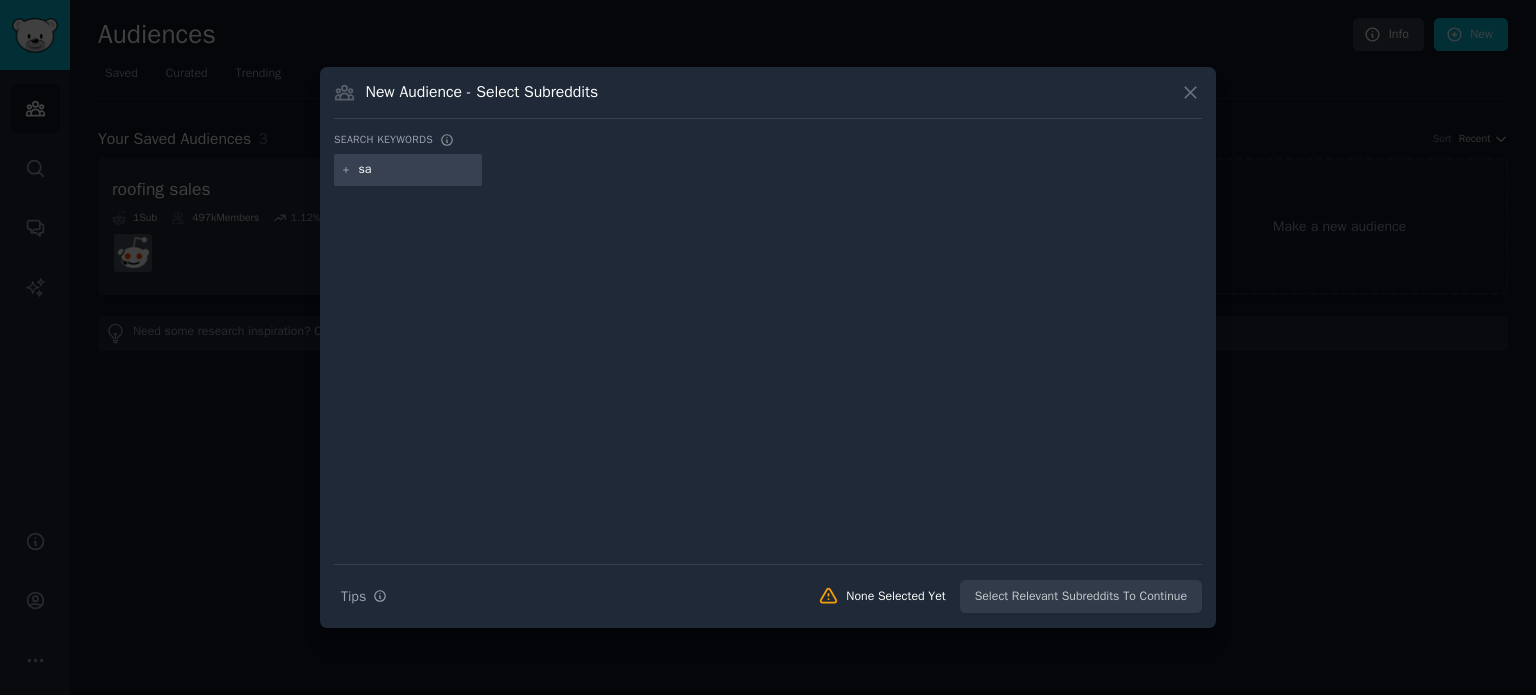 type on "s" 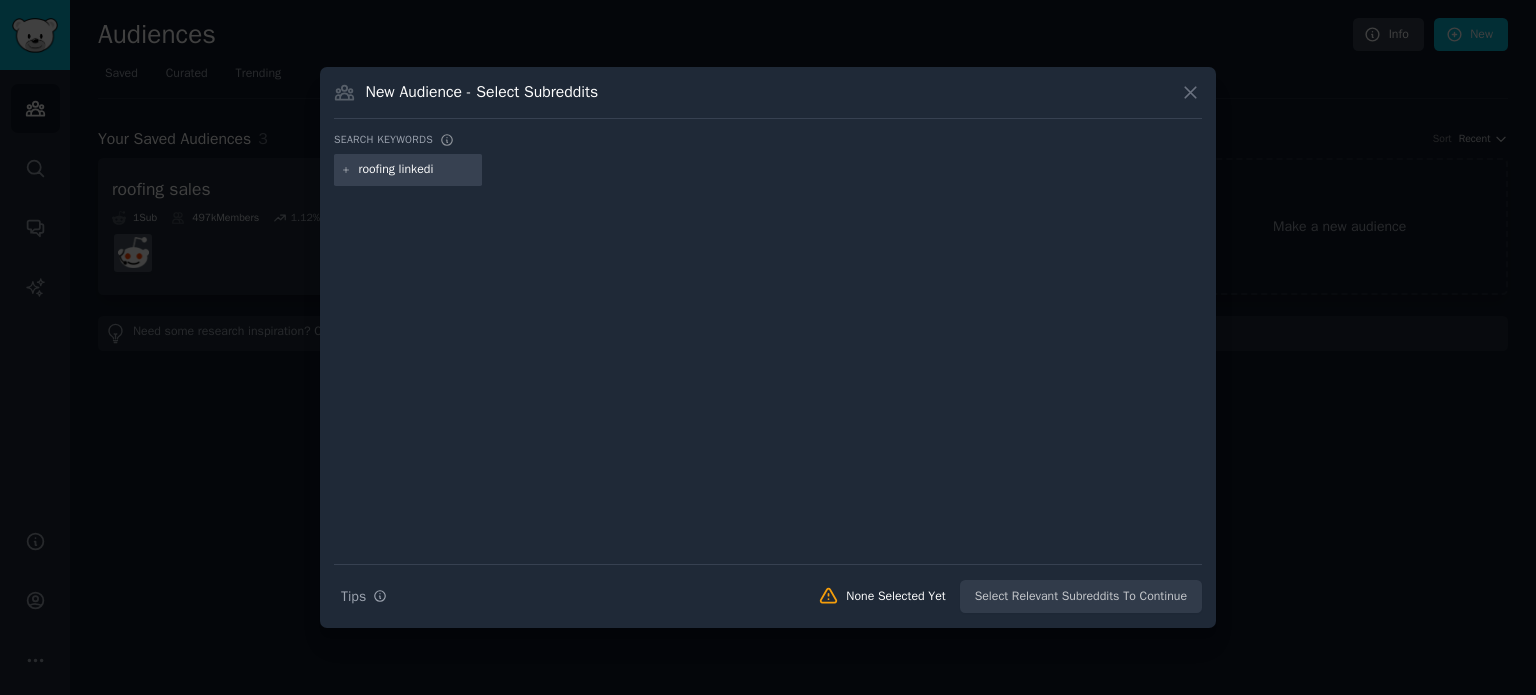 type on "roofing linkedin" 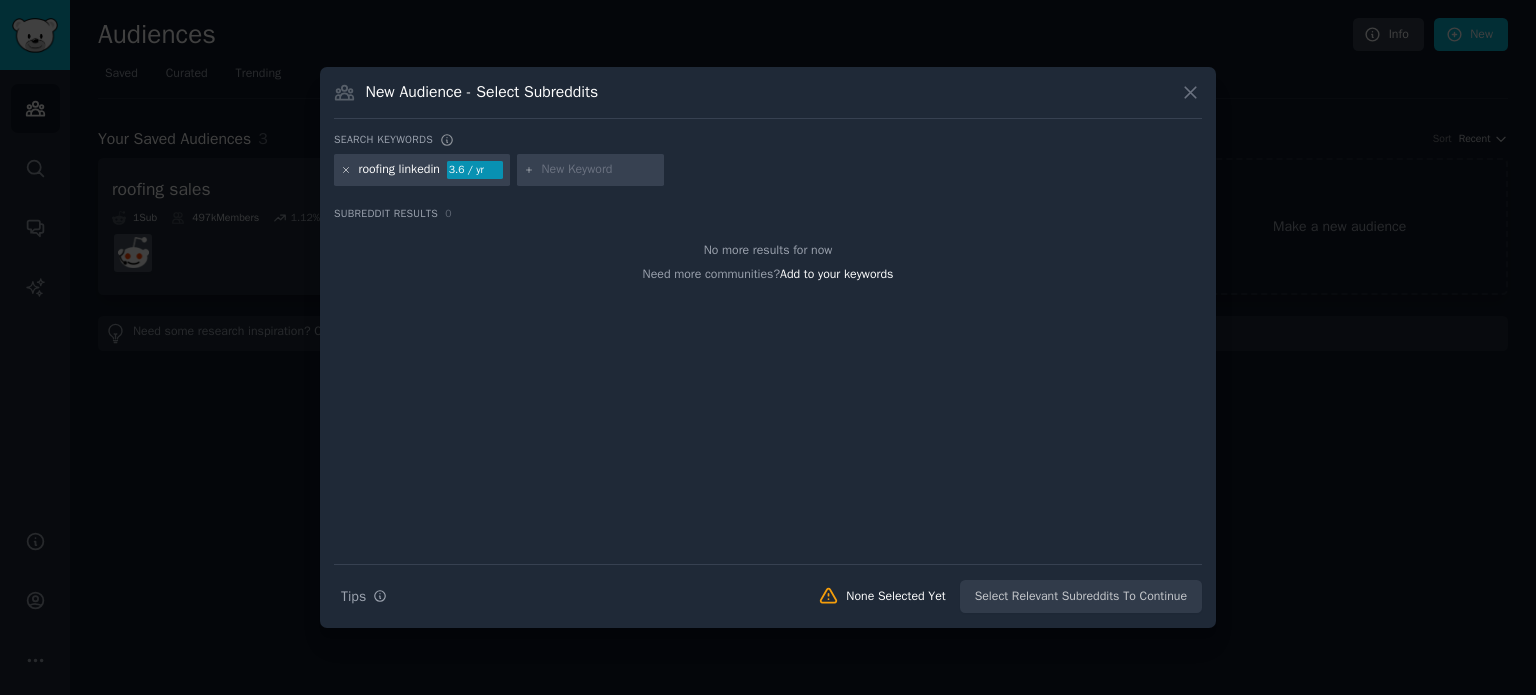 click 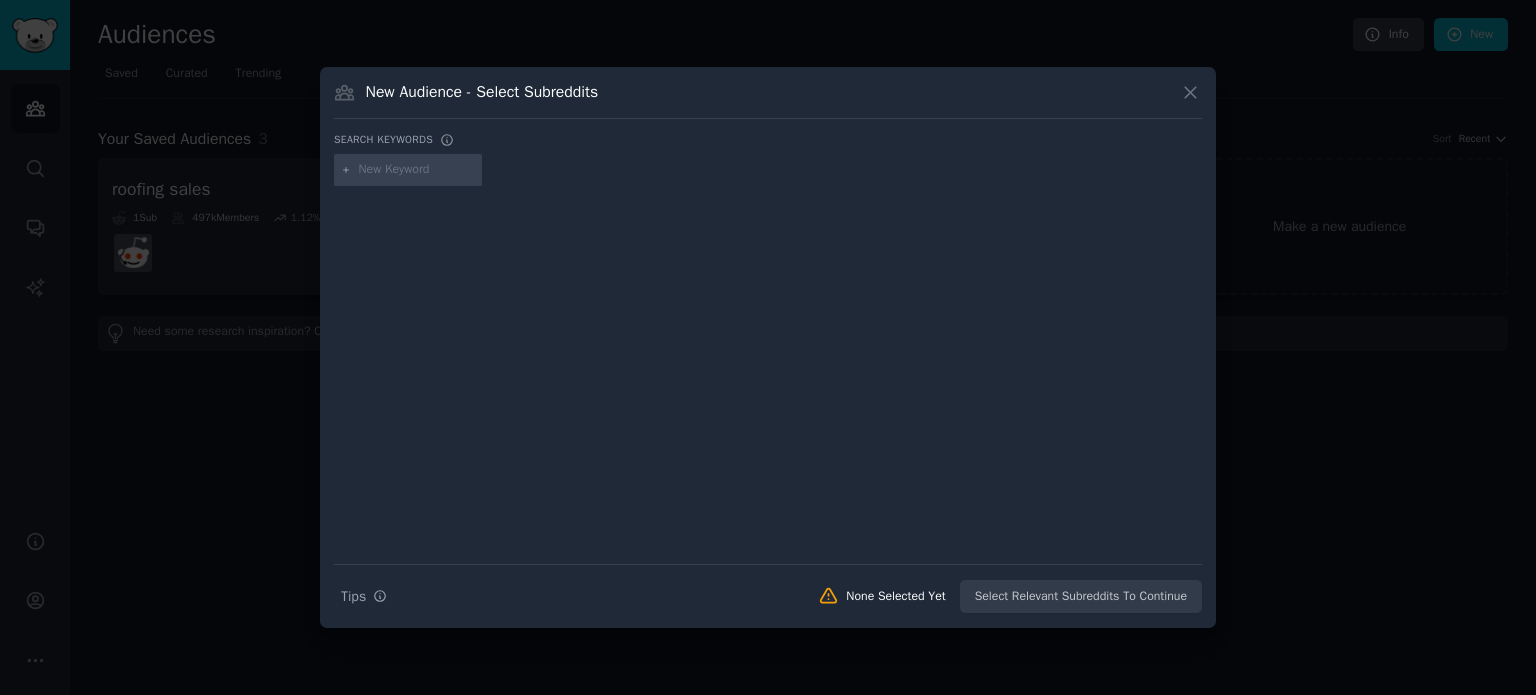 click at bounding box center [417, 170] 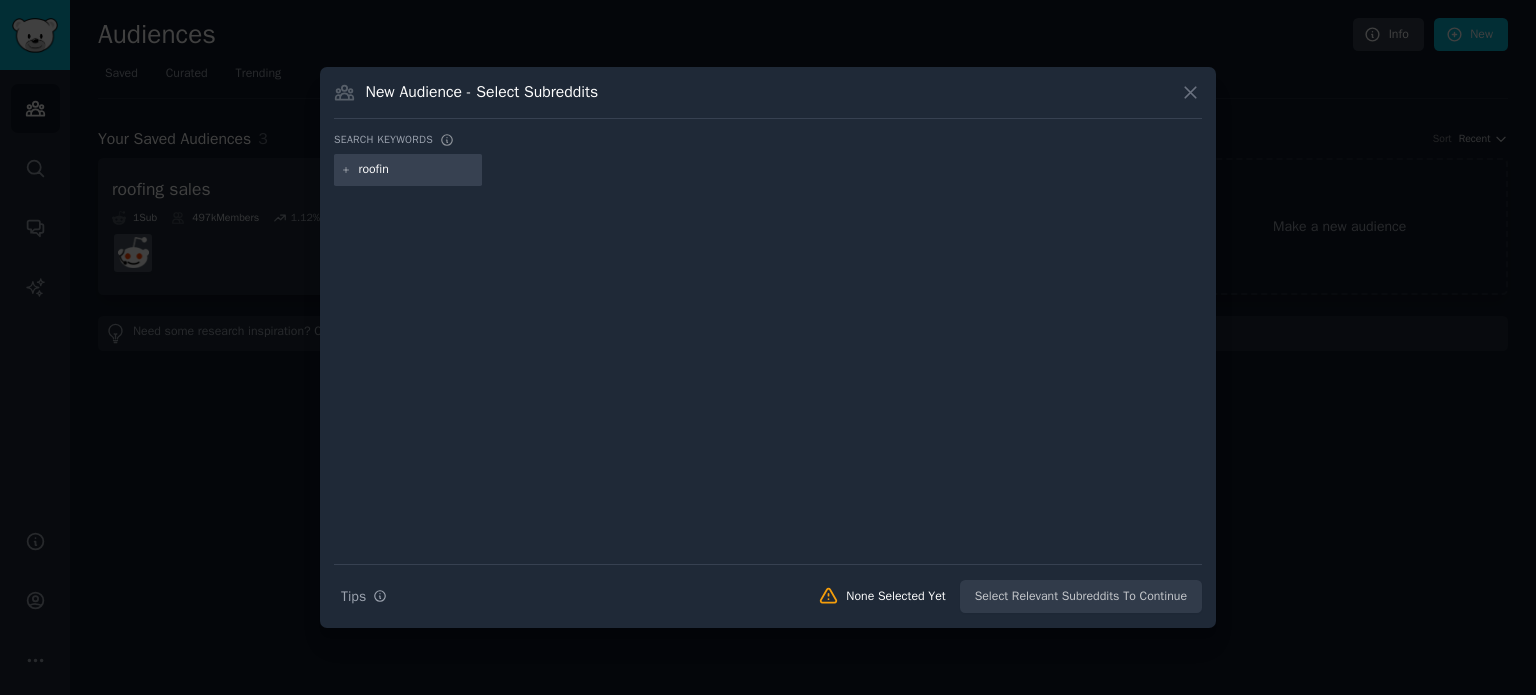 type on "roofing" 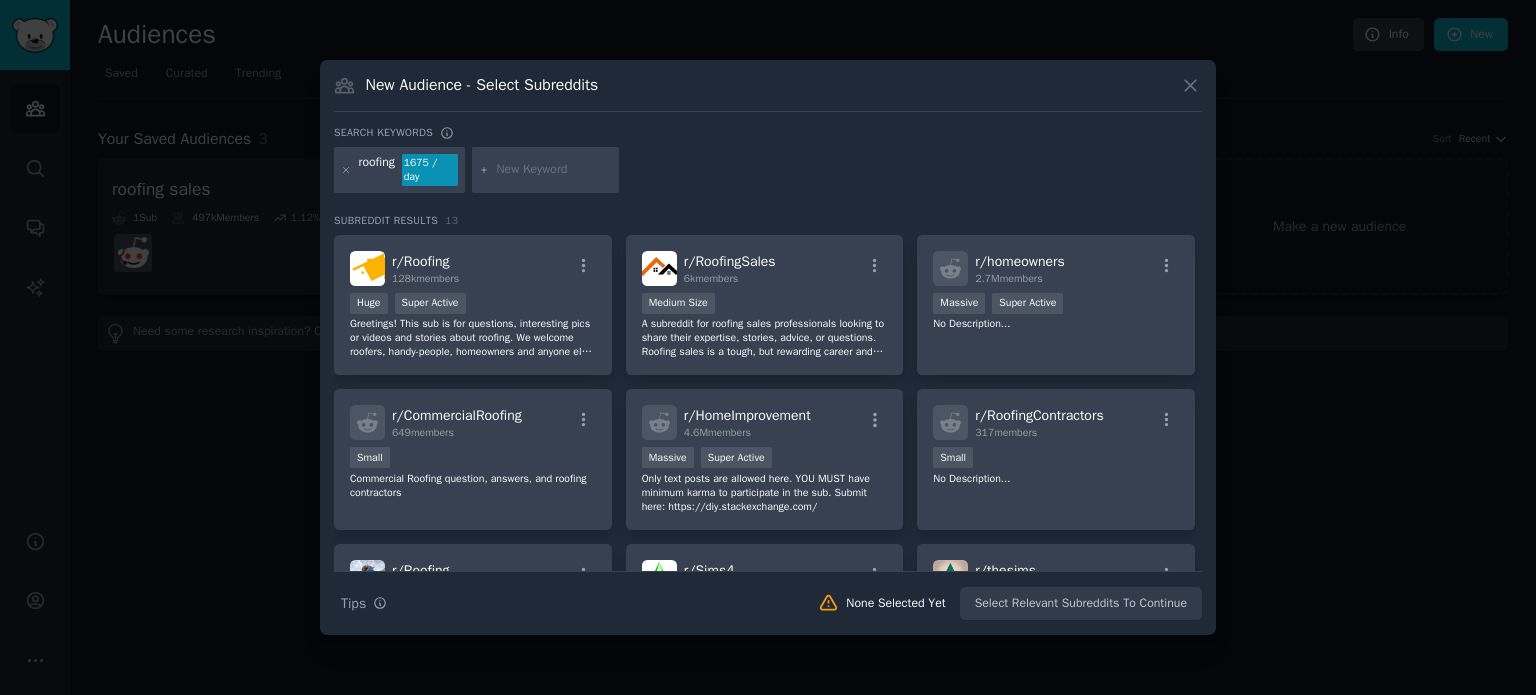 click on "roofing" at bounding box center [377, 170] 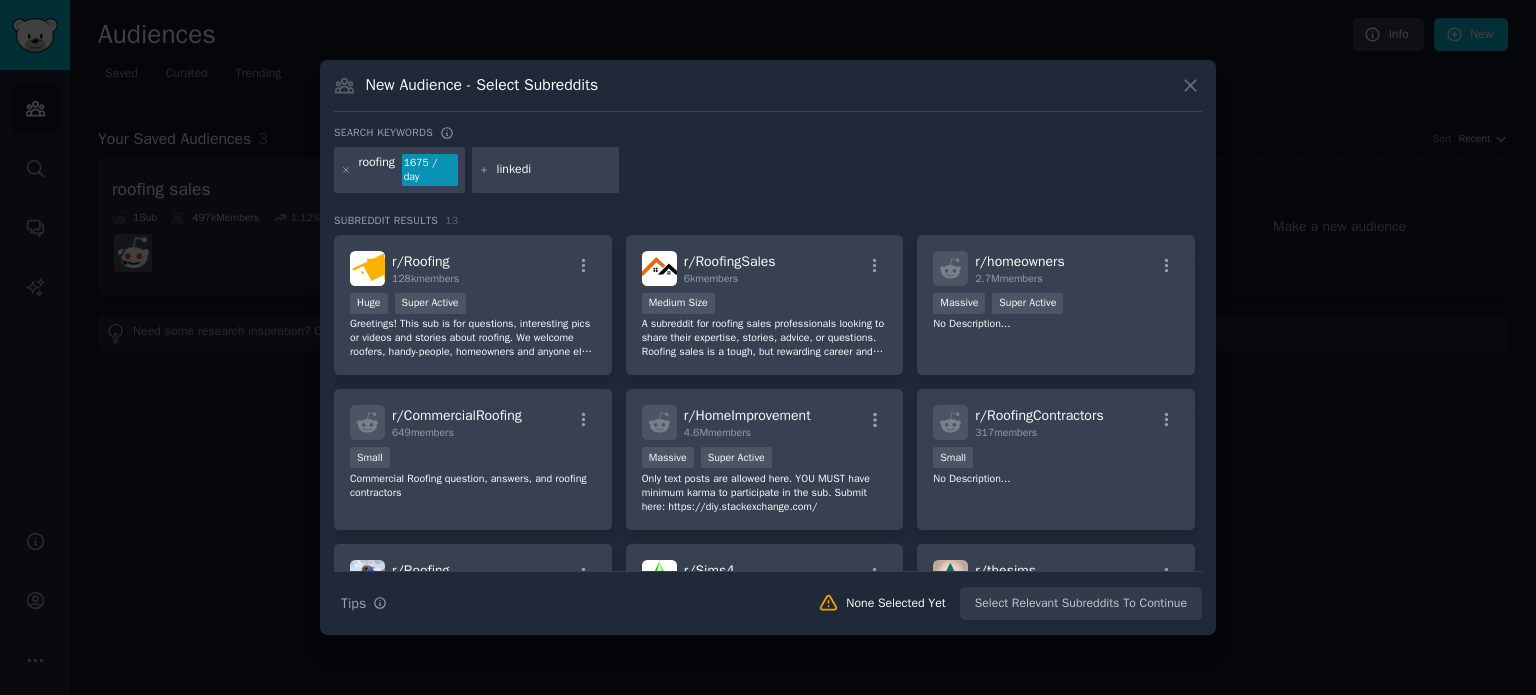 type on "linkedin" 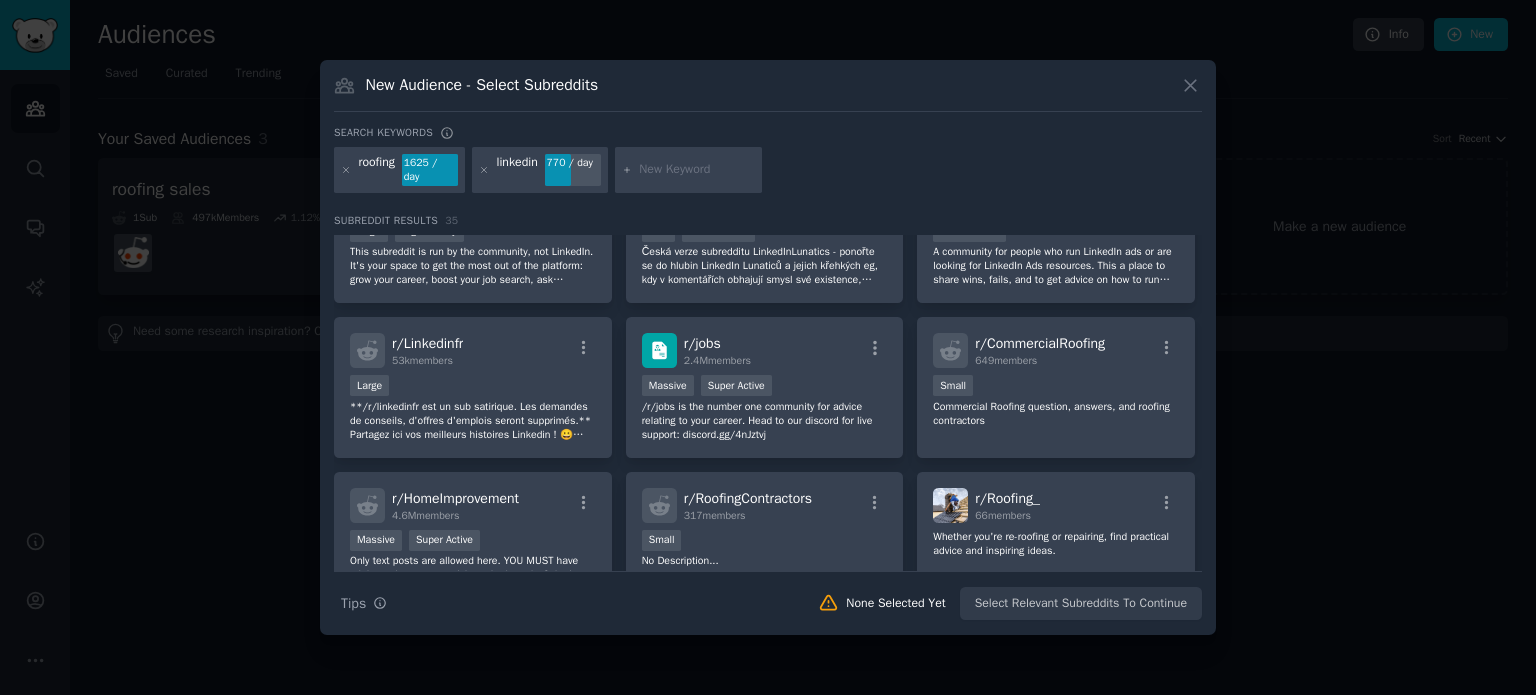 scroll, scrollTop: 392, scrollLeft: 0, axis: vertical 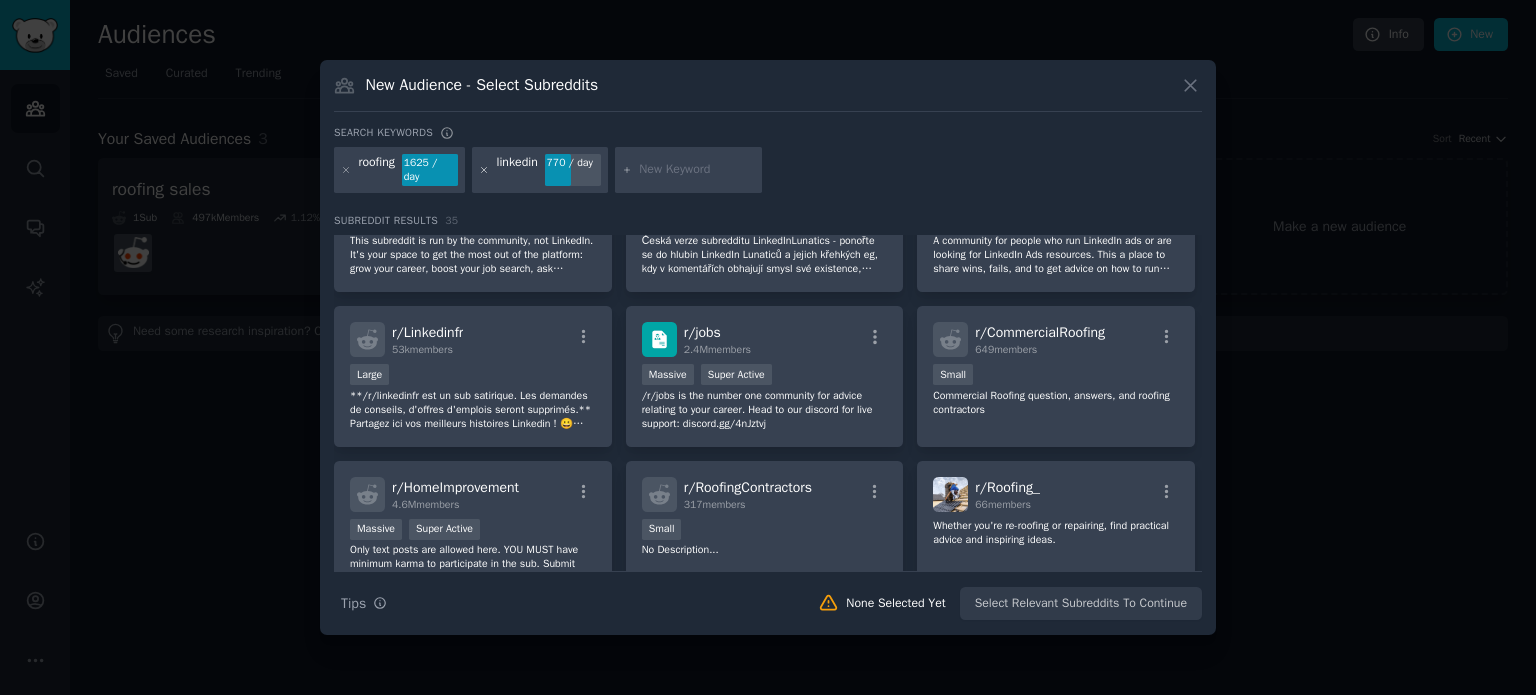 click 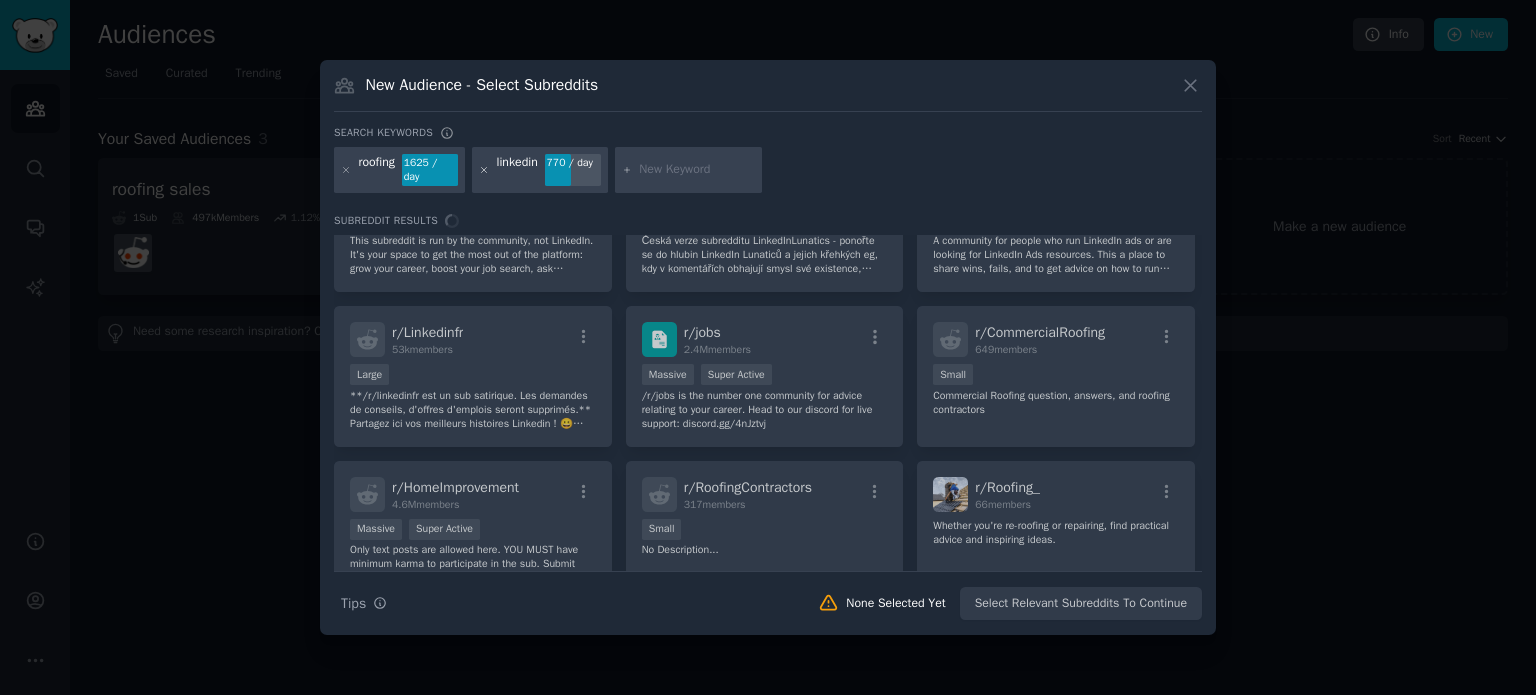 scroll, scrollTop: 0, scrollLeft: 0, axis: both 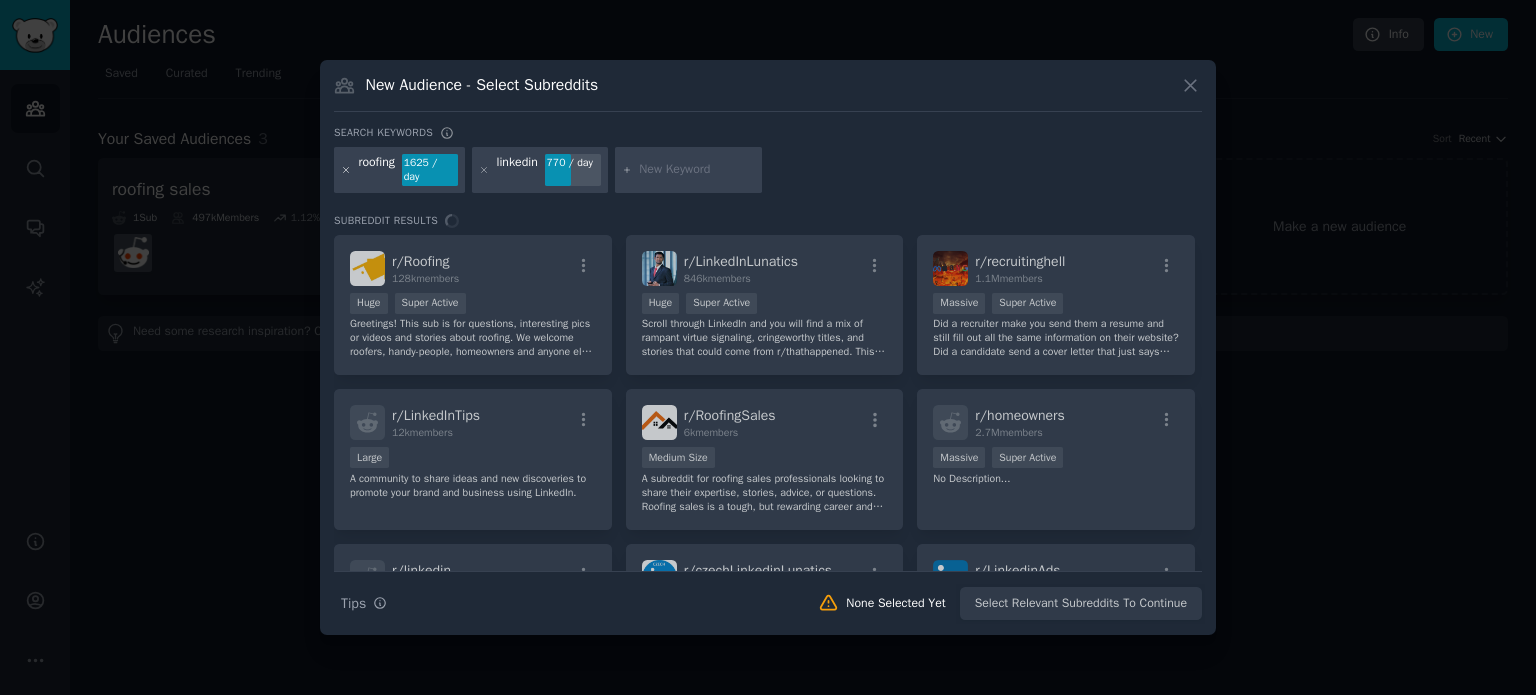 click 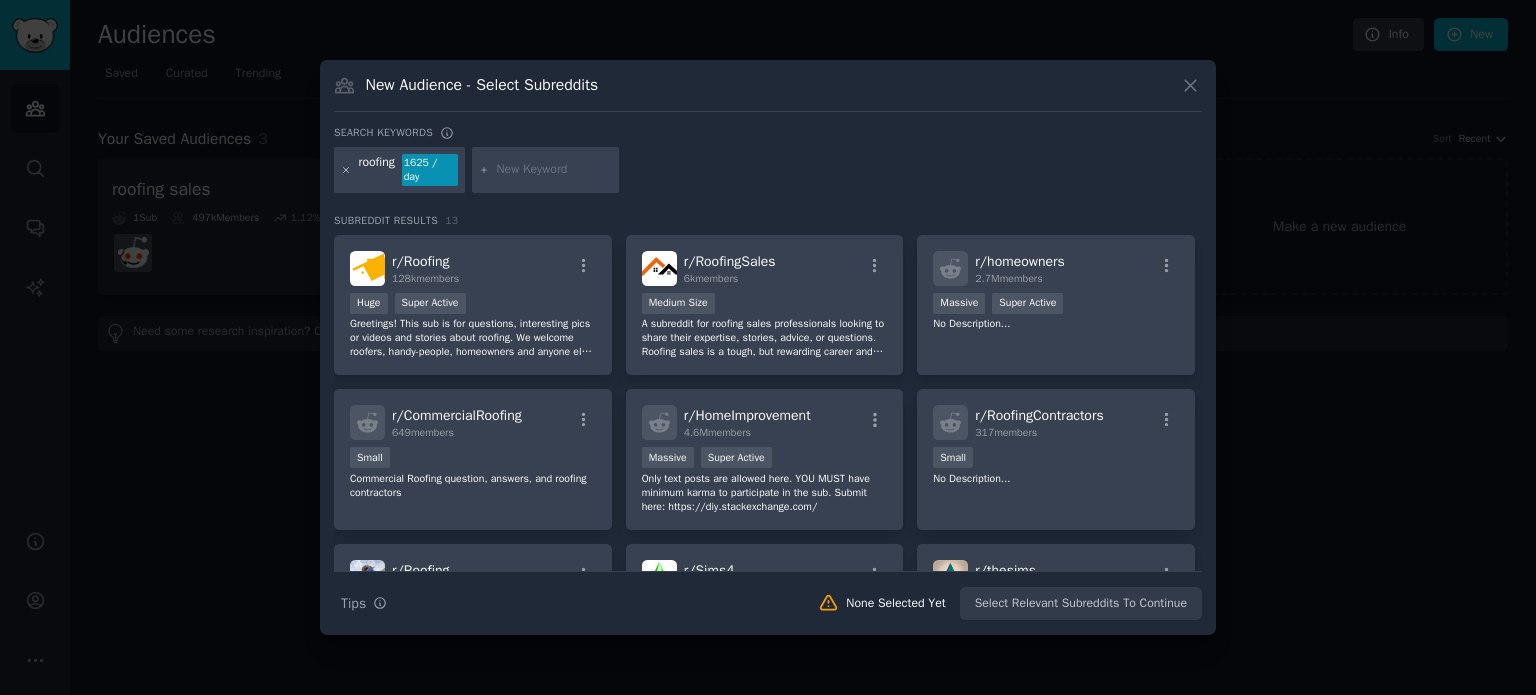 click 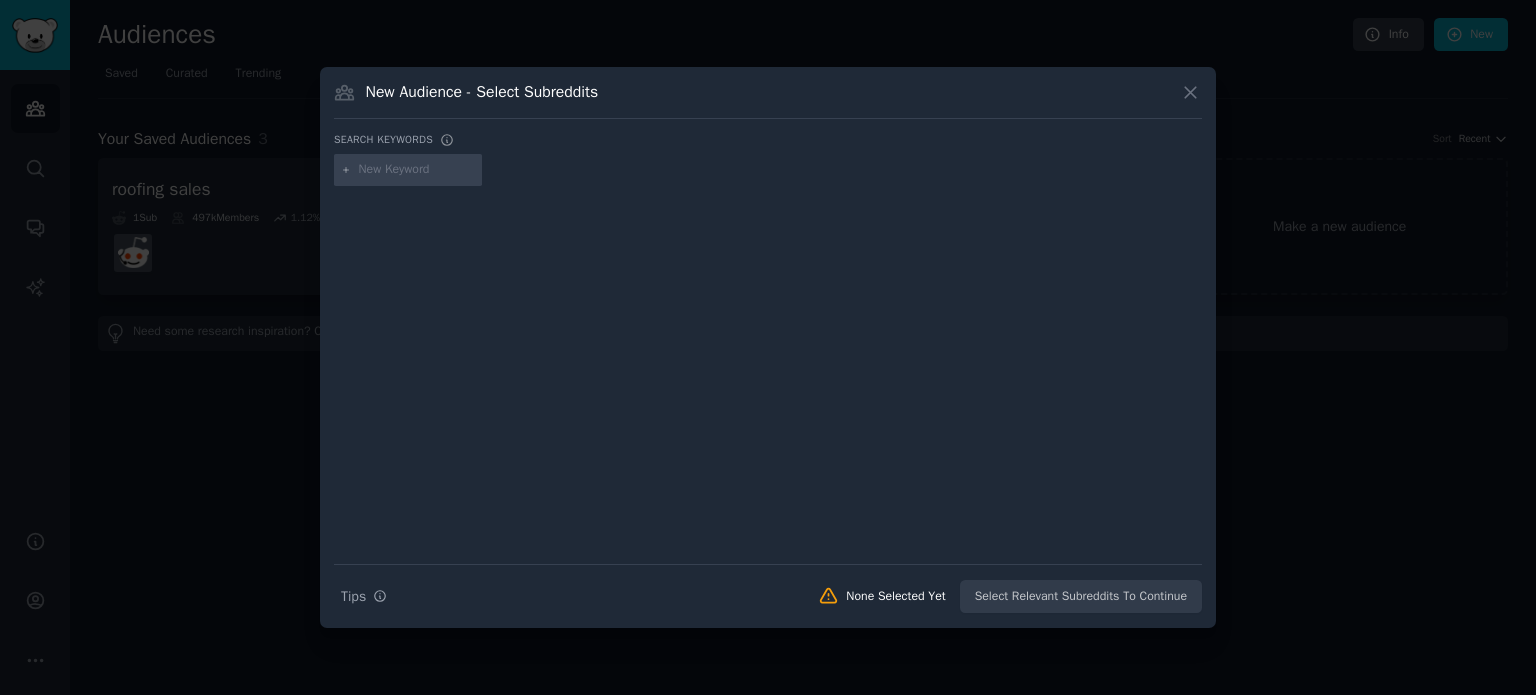 click at bounding box center (417, 170) 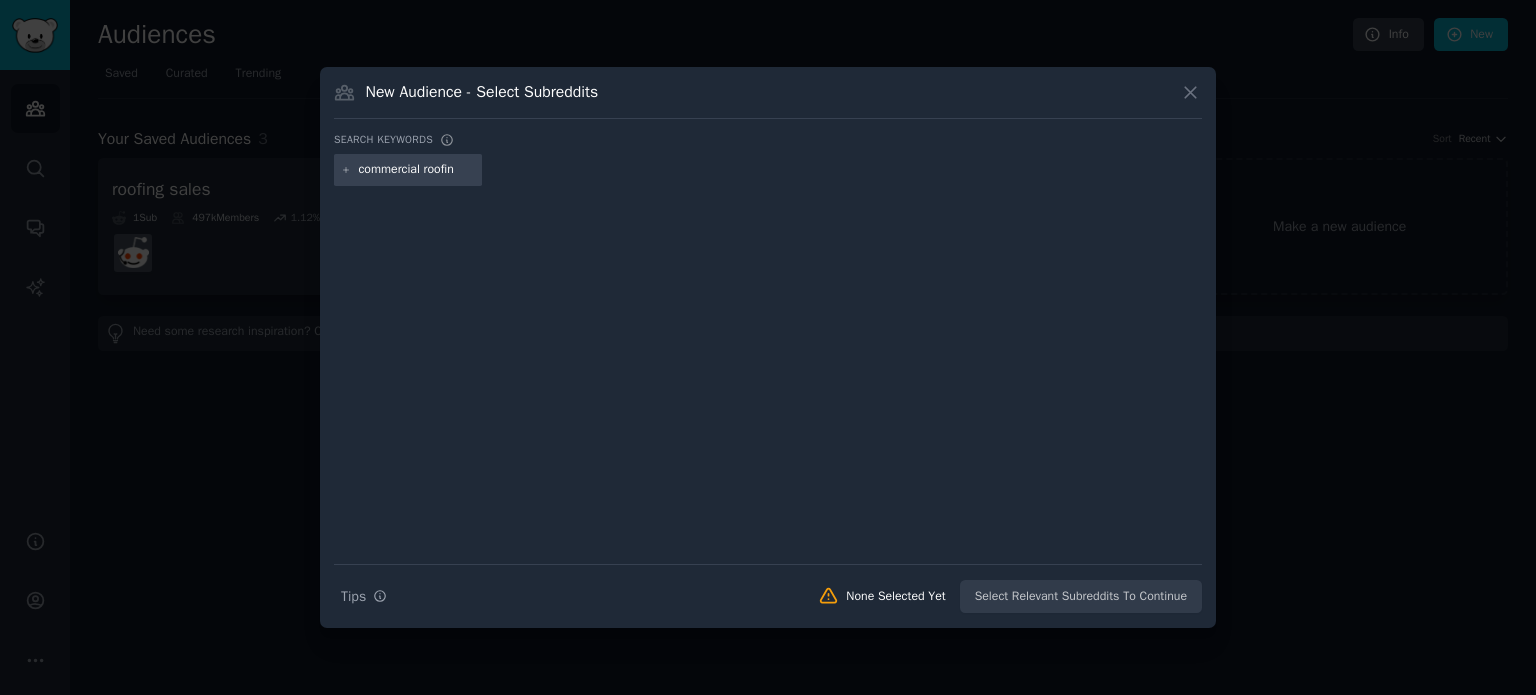 type on "commercial roofing" 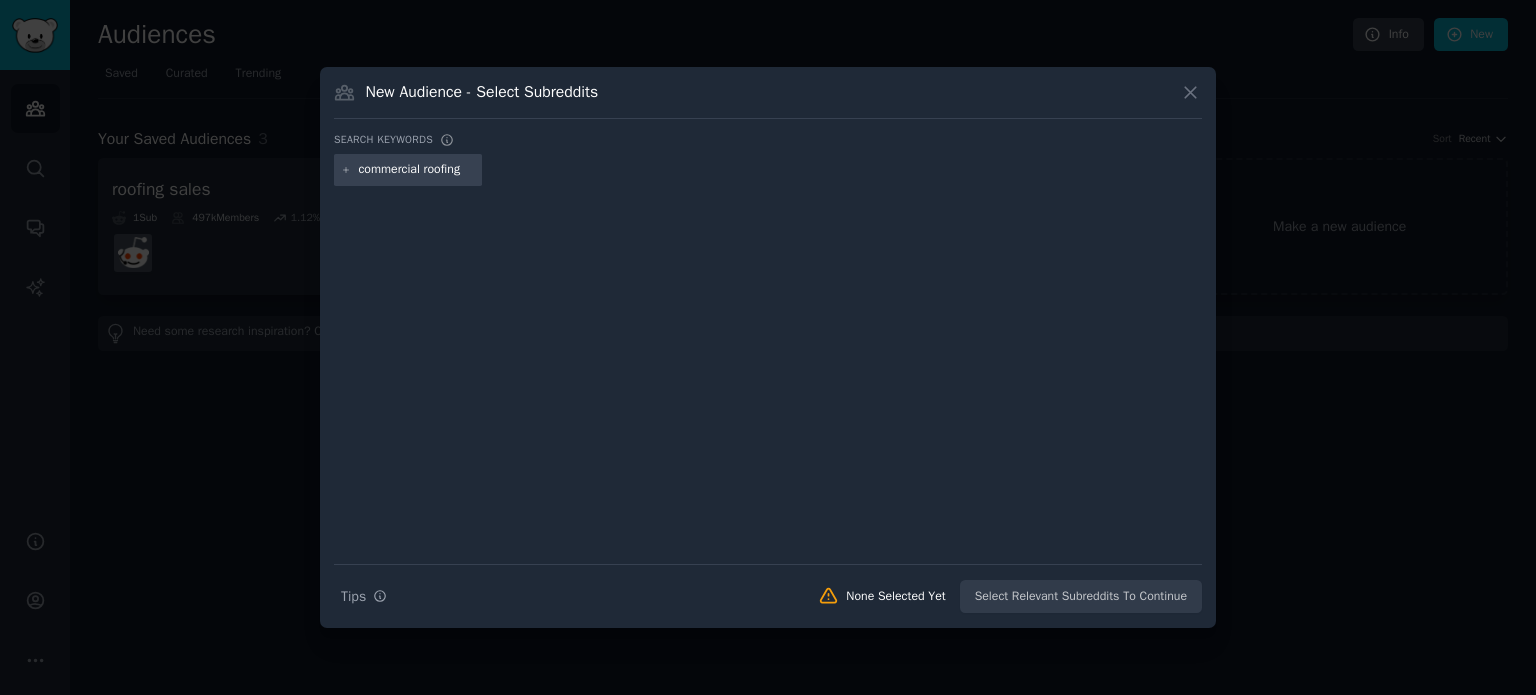 type 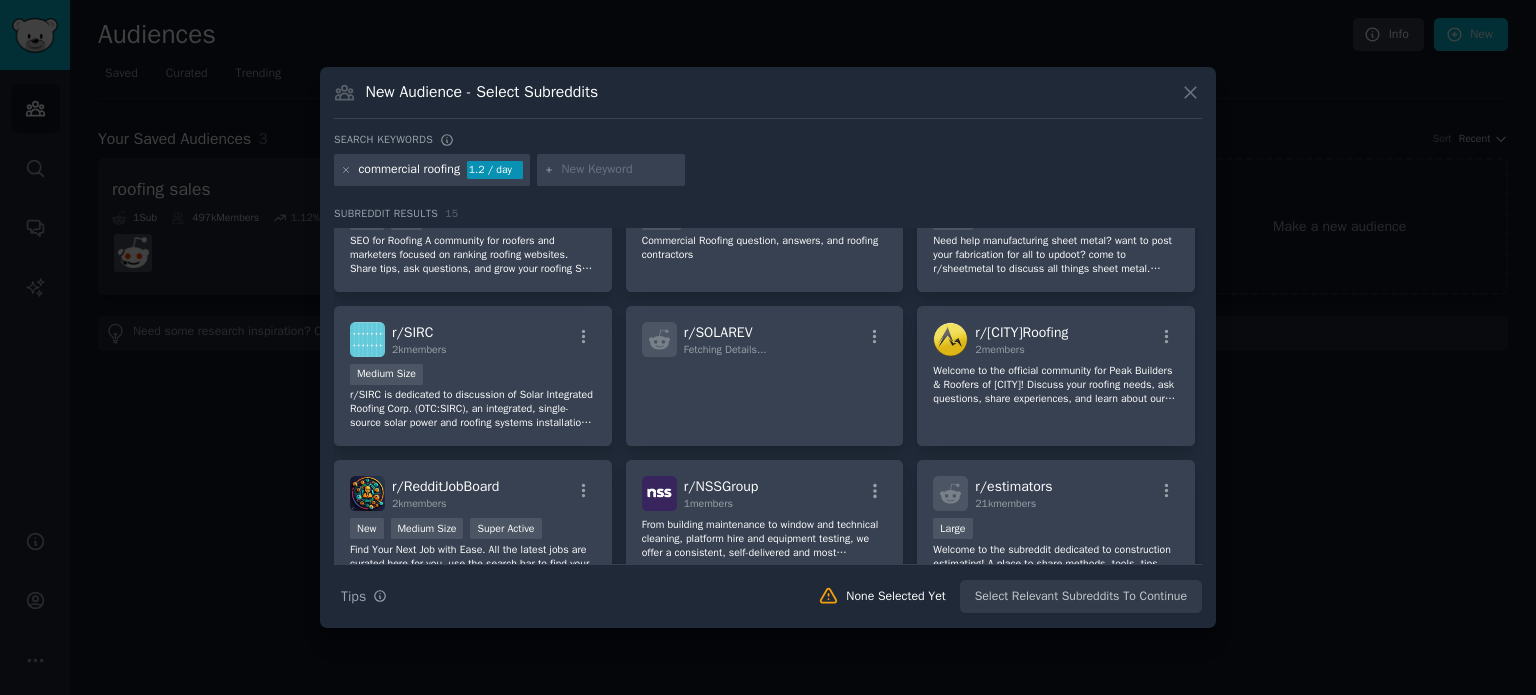 scroll, scrollTop: 0, scrollLeft: 0, axis: both 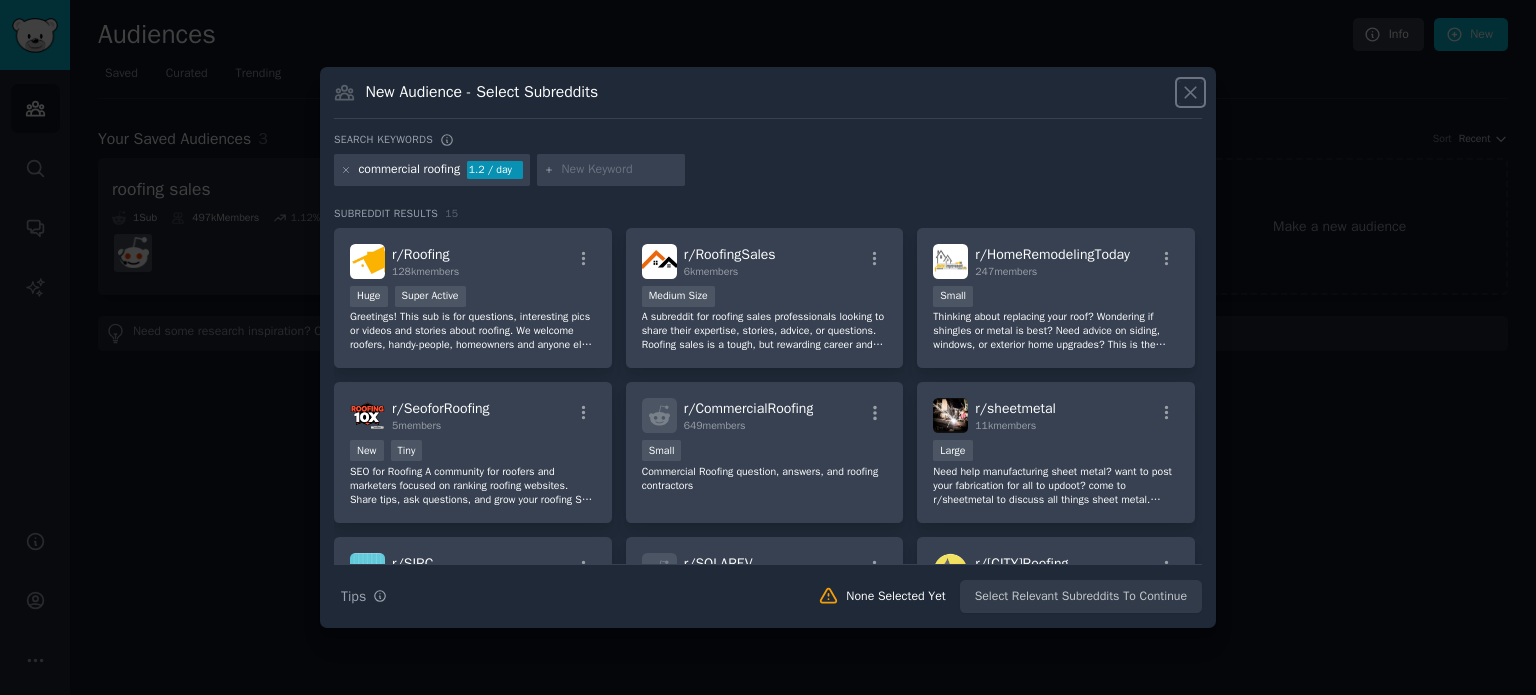 click 